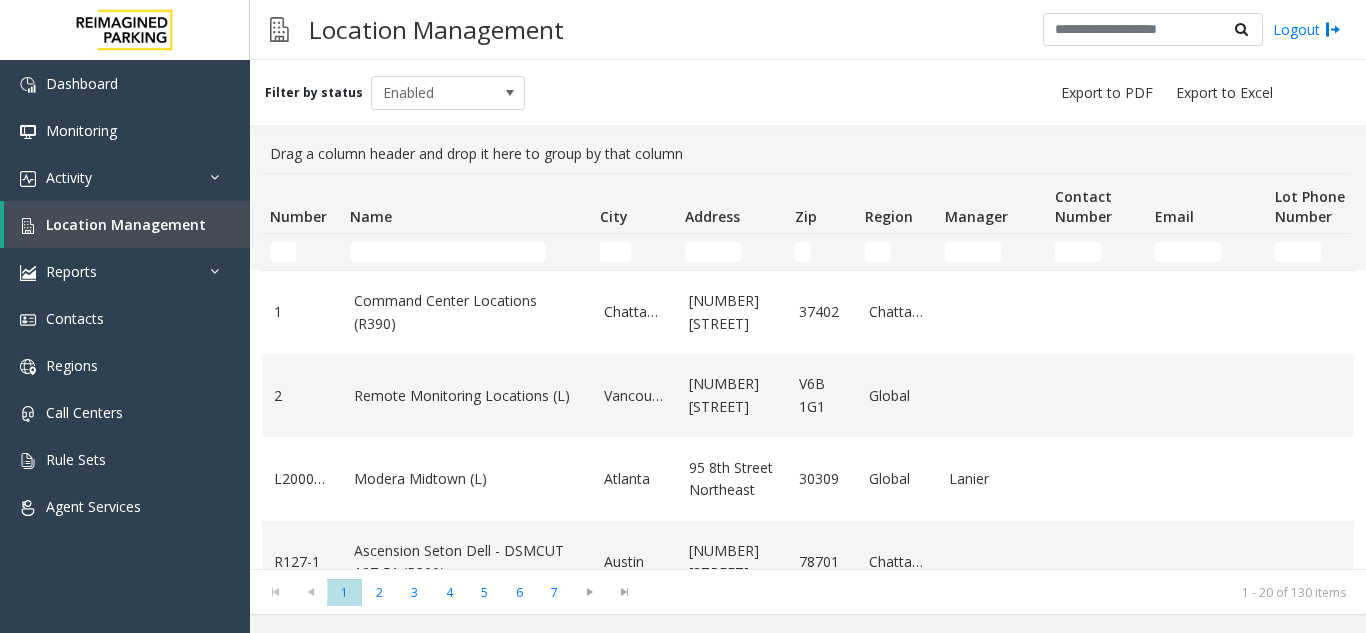scroll, scrollTop: 0, scrollLeft: 0, axis: both 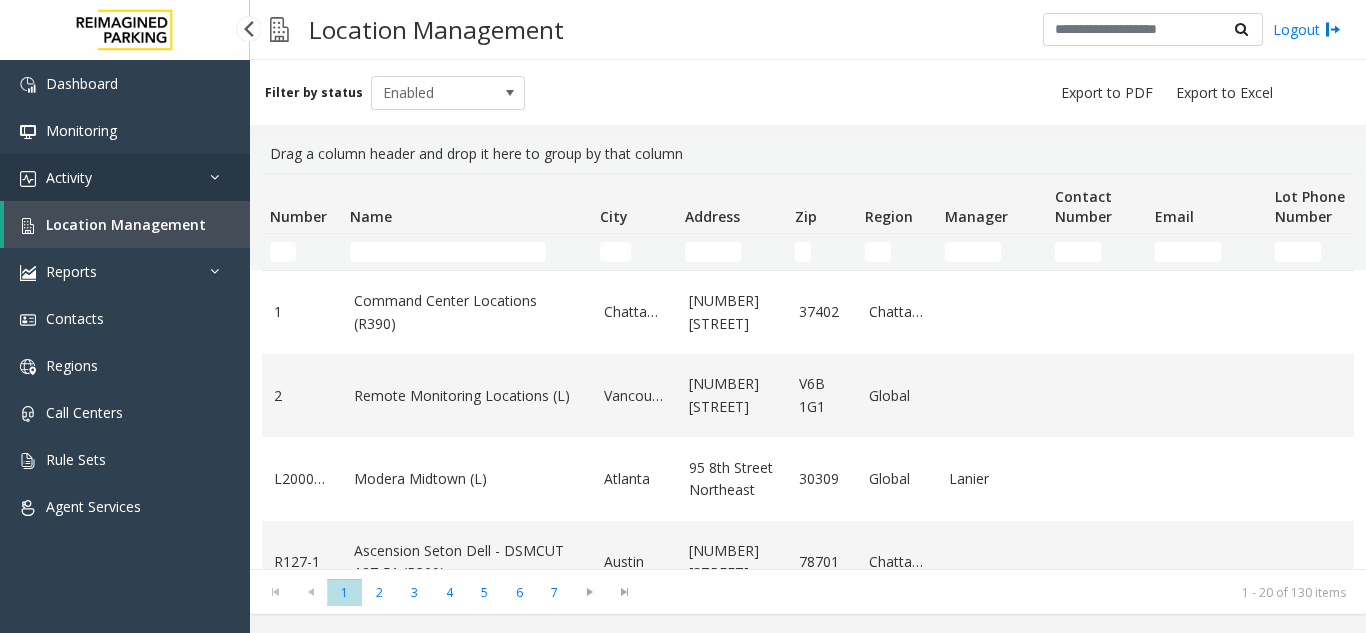 click on "Activity" at bounding box center [69, 177] 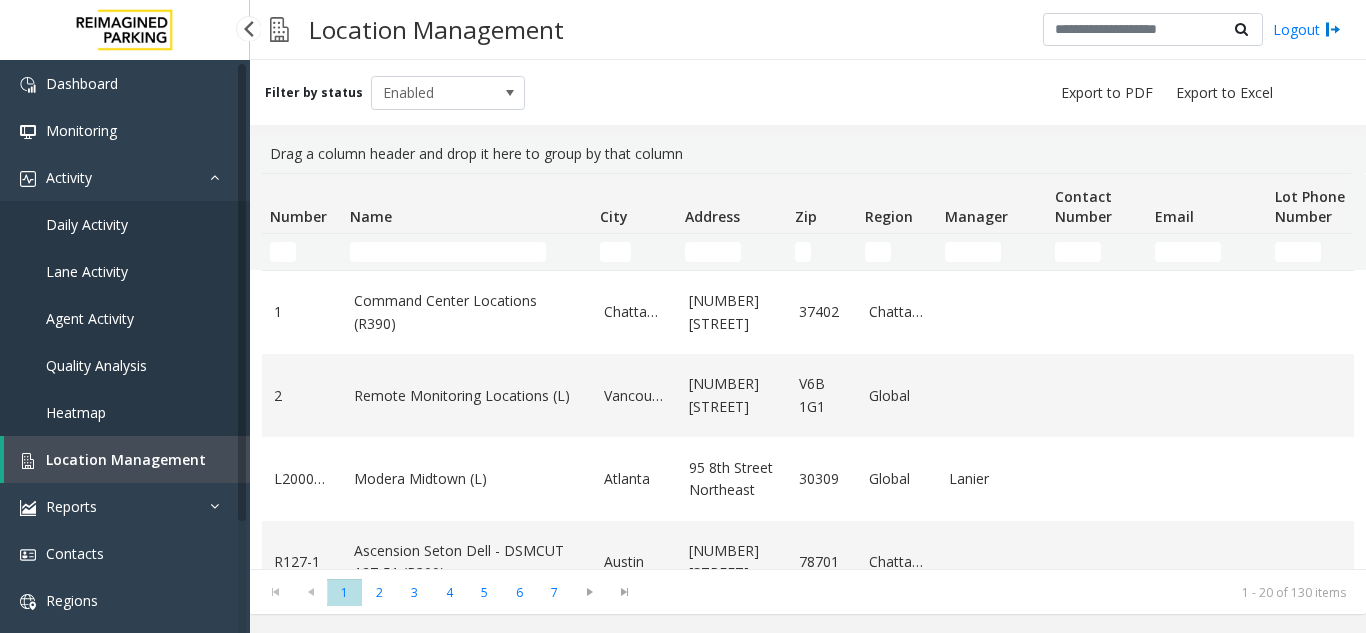 click on "Agent Activity" at bounding box center (125, 318) 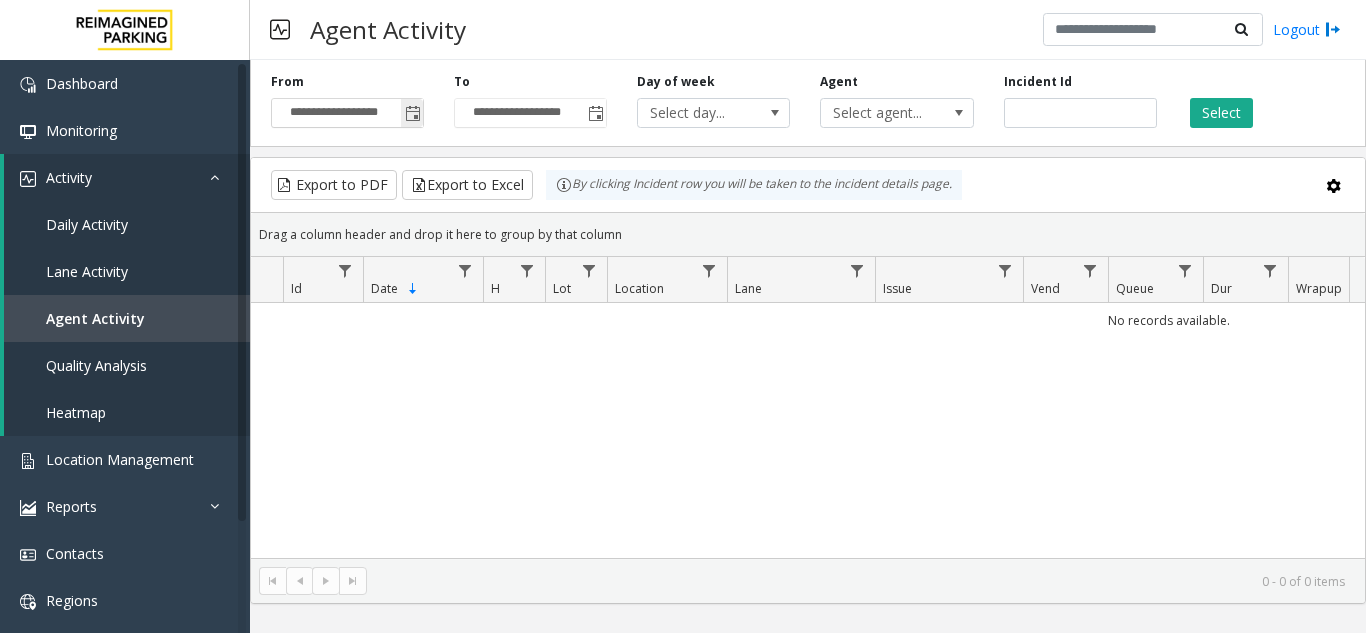click 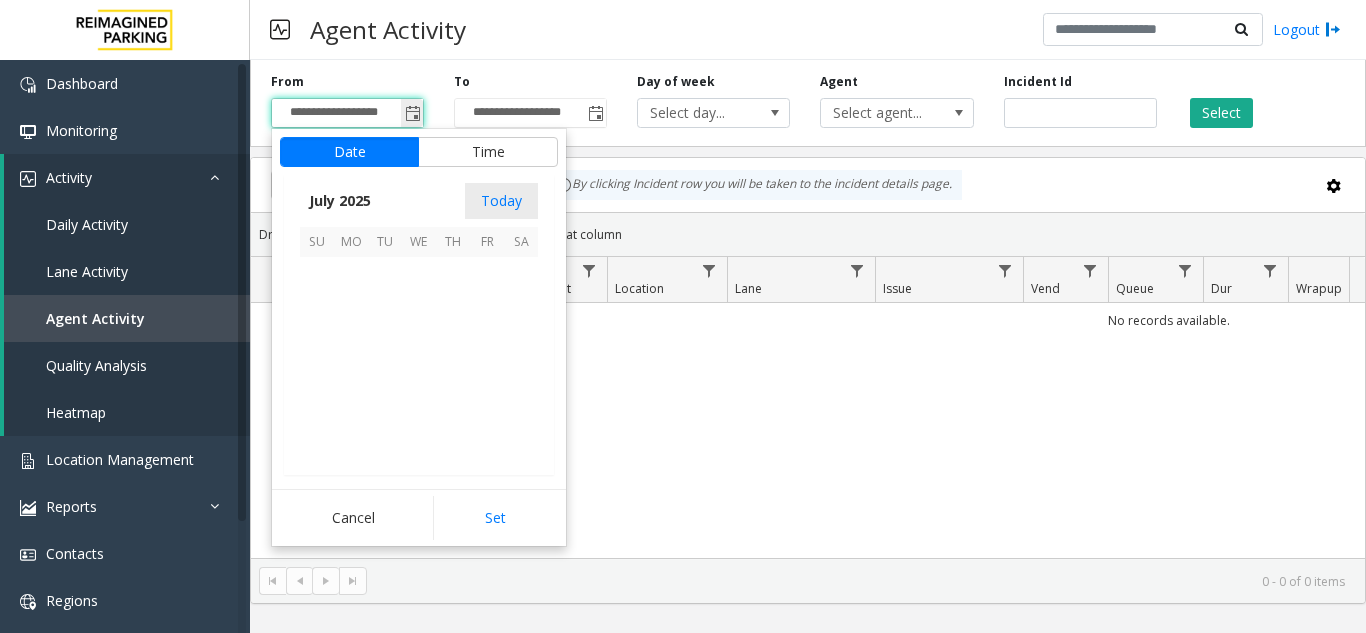 scroll, scrollTop: 358428, scrollLeft: 0, axis: vertical 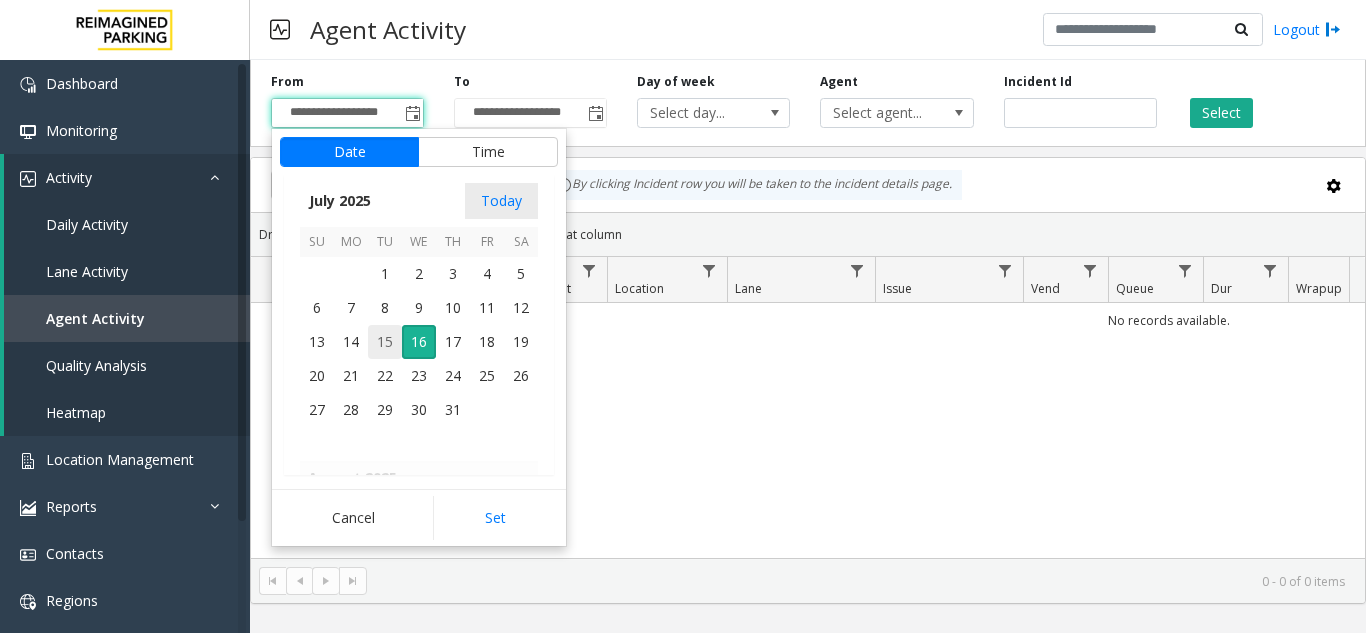 click on "15" at bounding box center [385, 342] 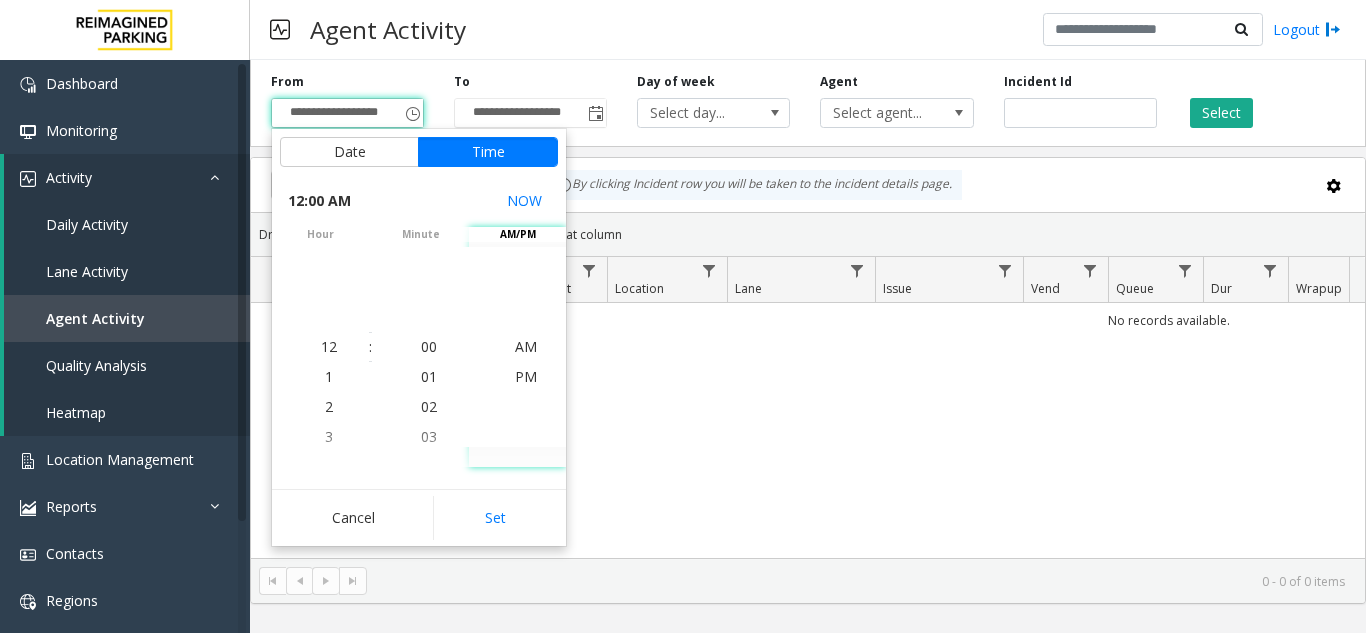 drag, startPoint x: 505, startPoint y: 530, endPoint x: 522, endPoint y: 472, distance: 60.440052 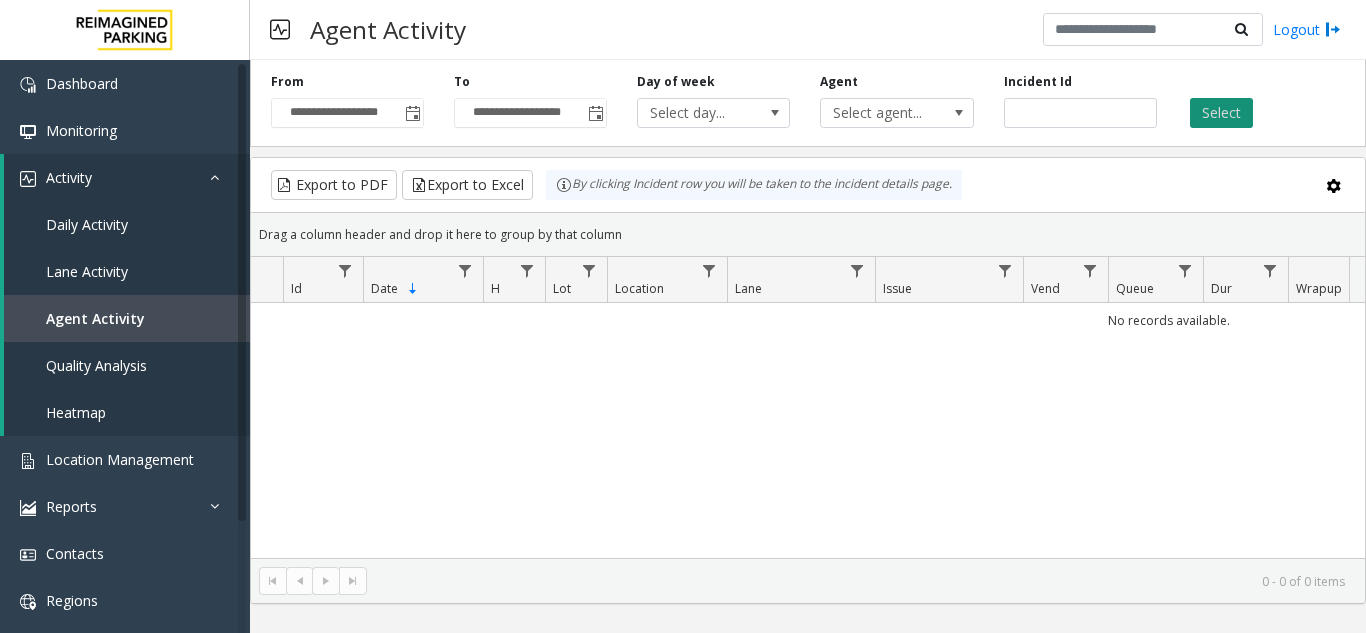 click on "Select" 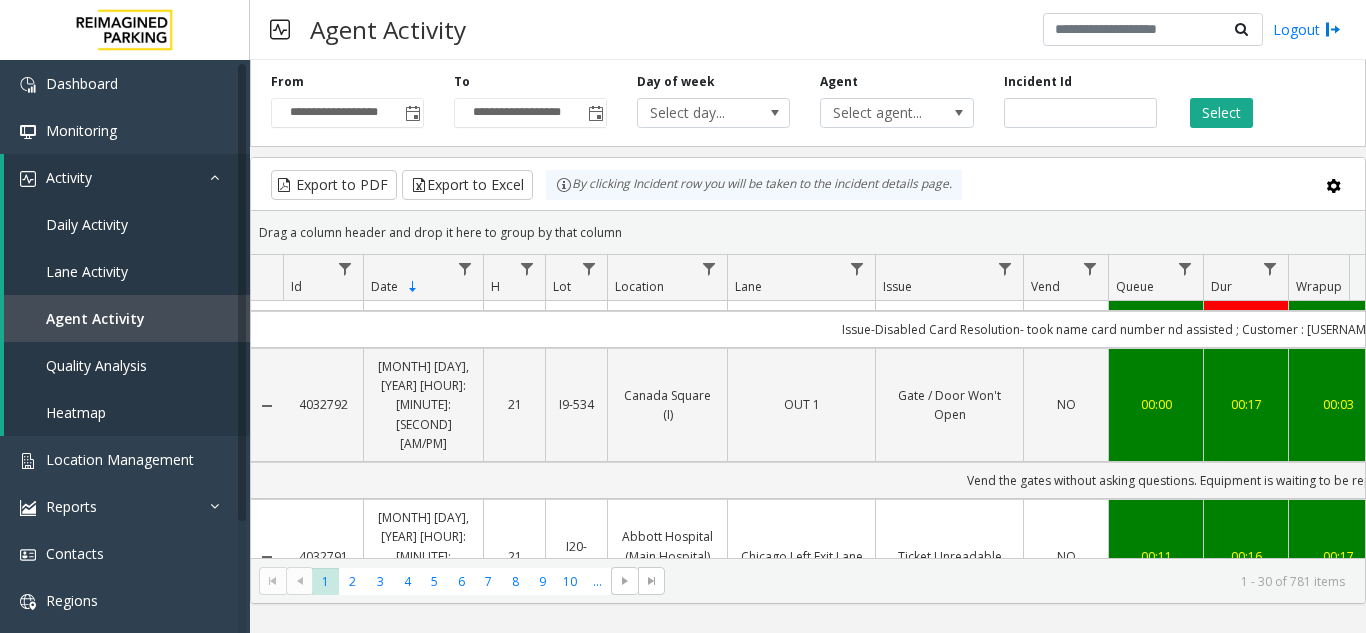scroll, scrollTop: 1200, scrollLeft: 0, axis: vertical 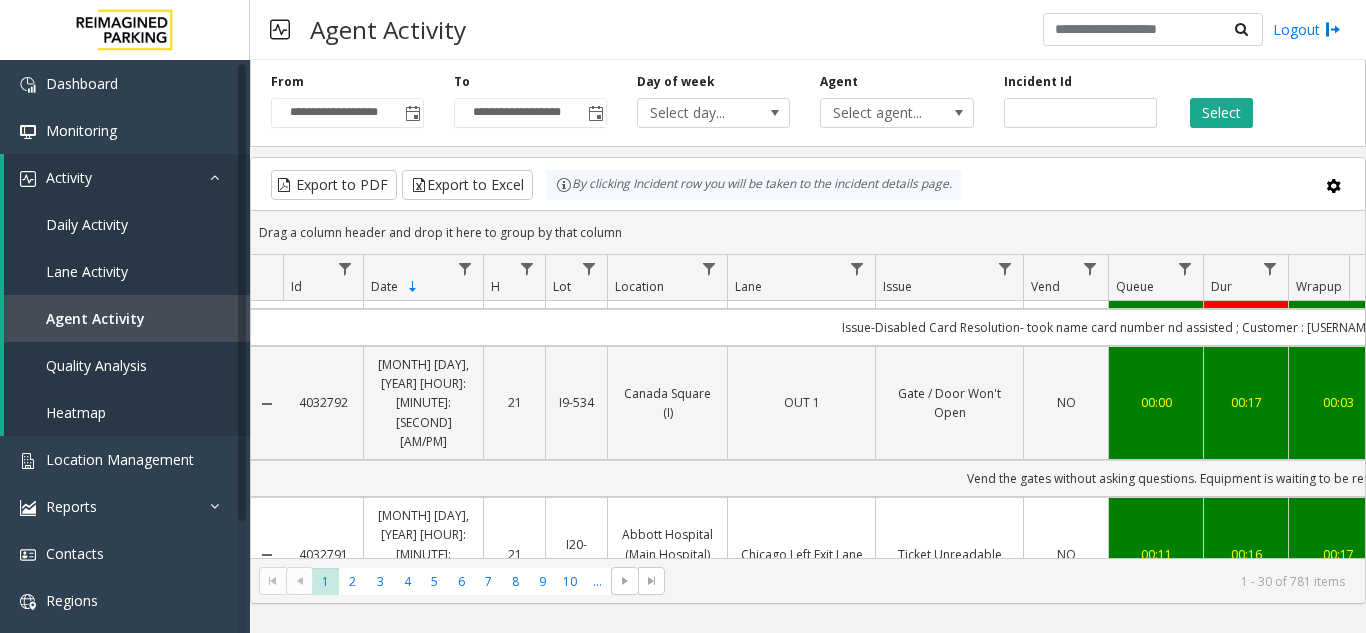 drag, startPoint x: 806, startPoint y: 560, endPoint x: 850, endPoint y: 560, distance: 44 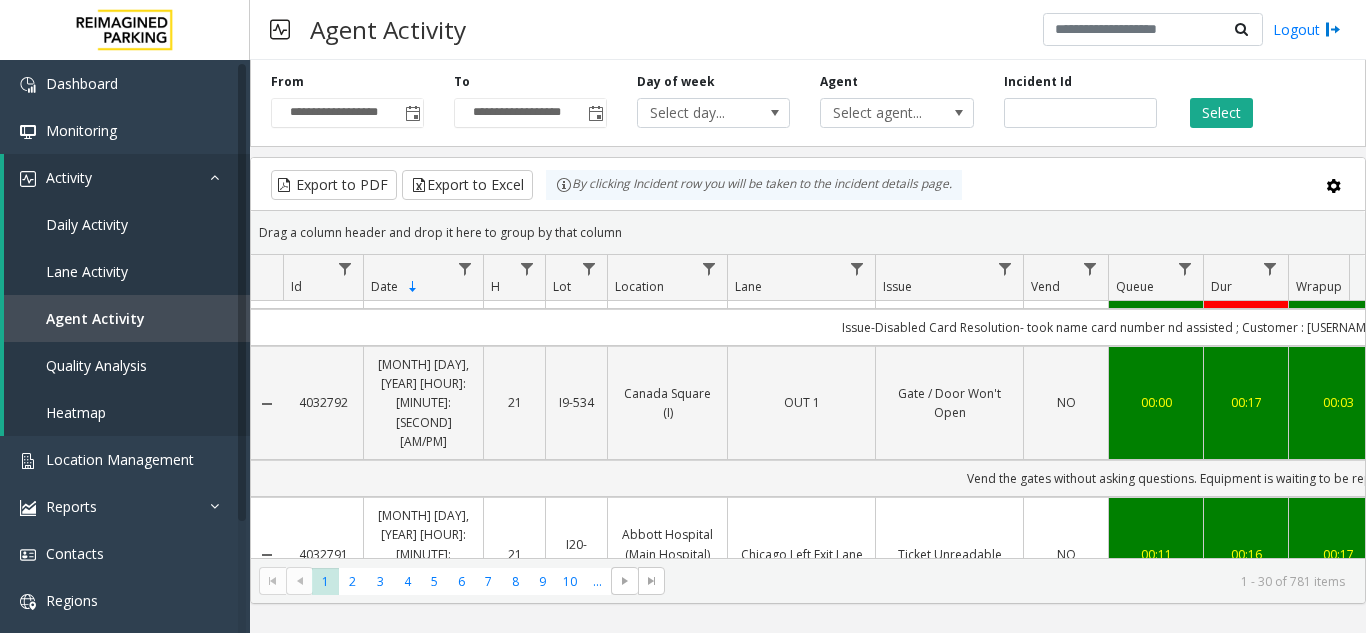 scroll, scrollTop: 1200, scrollLeft: 83, axis: both 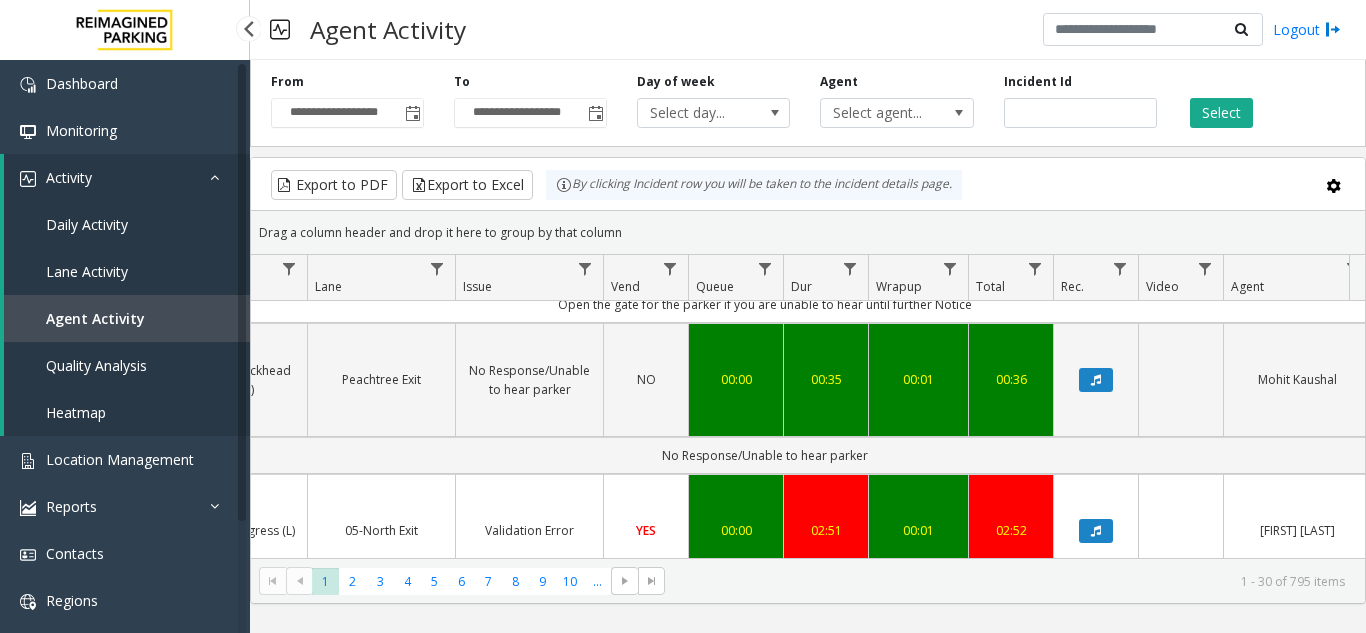 click on "Agent Activity" at bounding box center [95, 318] 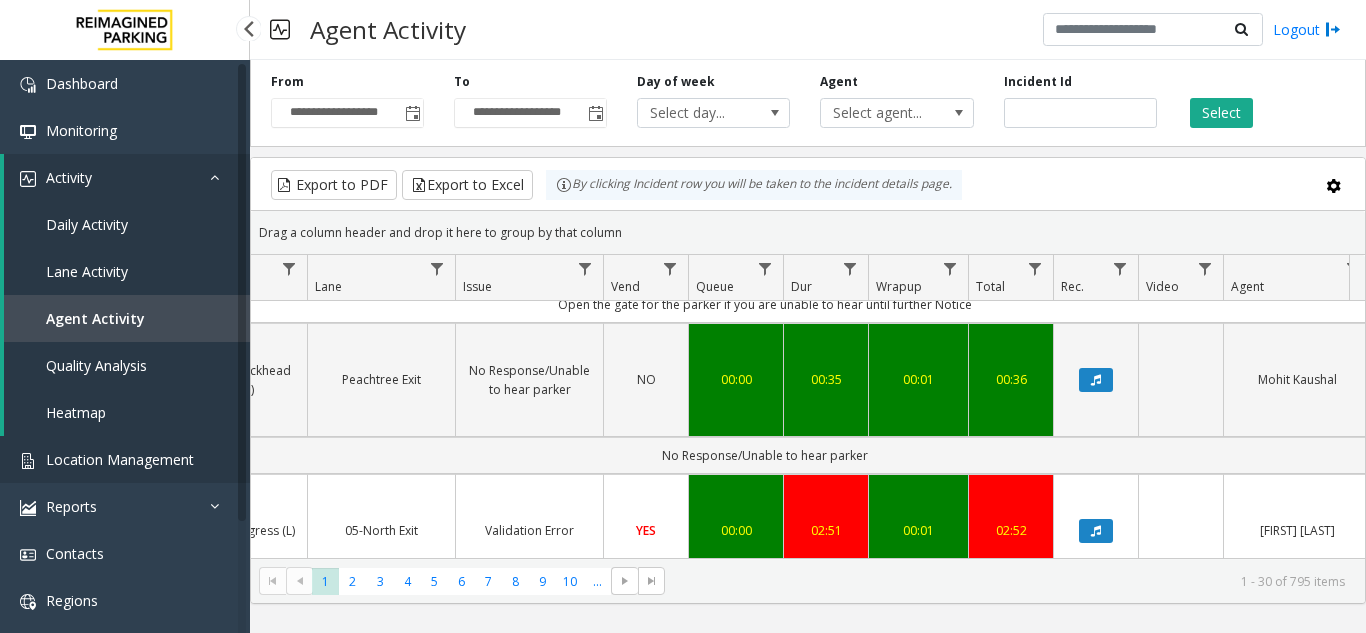 click on "Location Management" at bounding box center [120, 459] 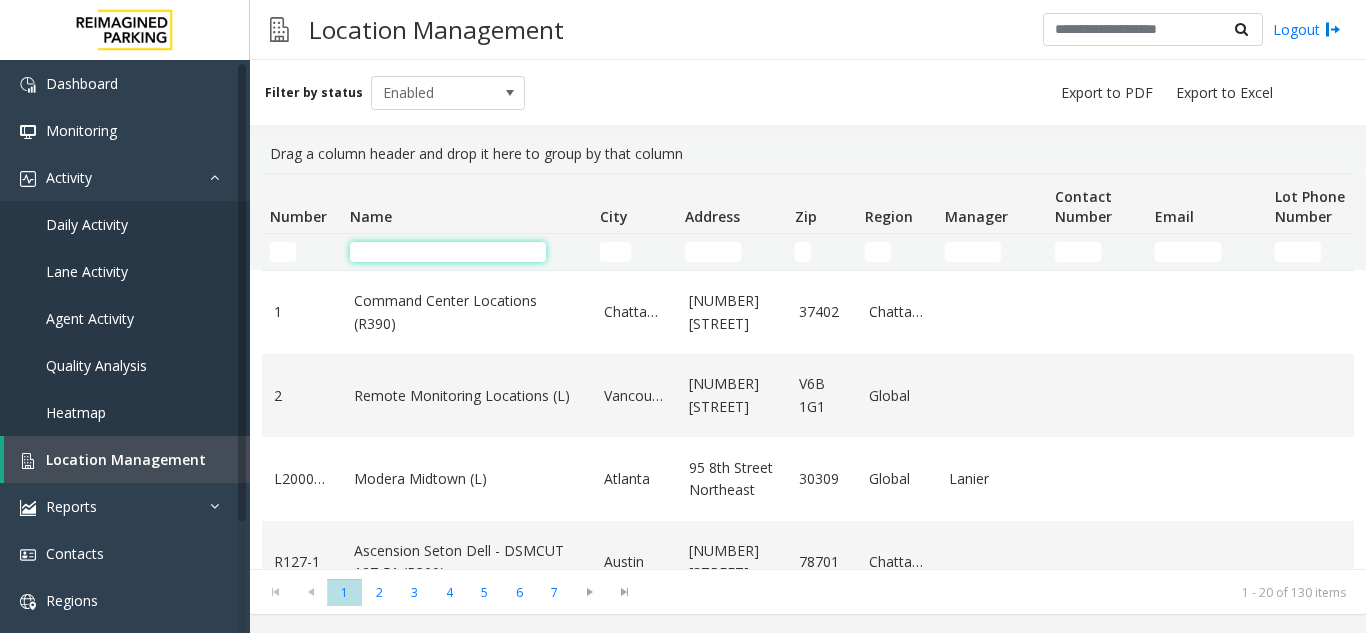 click 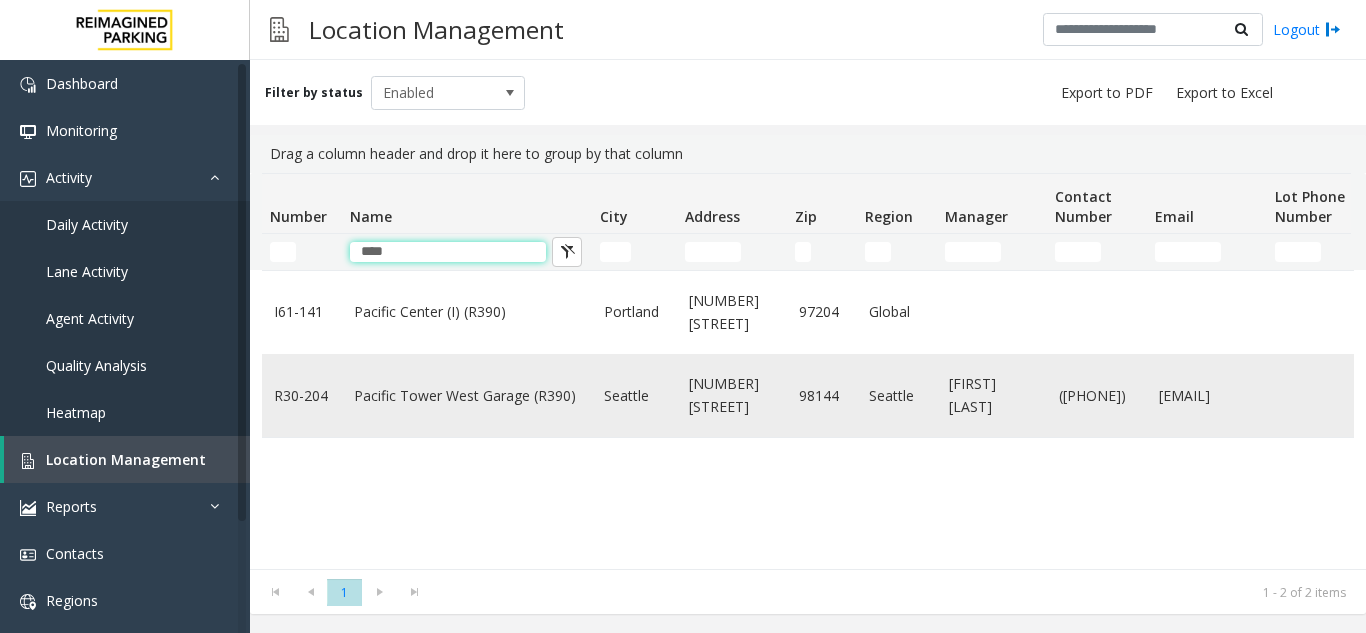 type on "****" 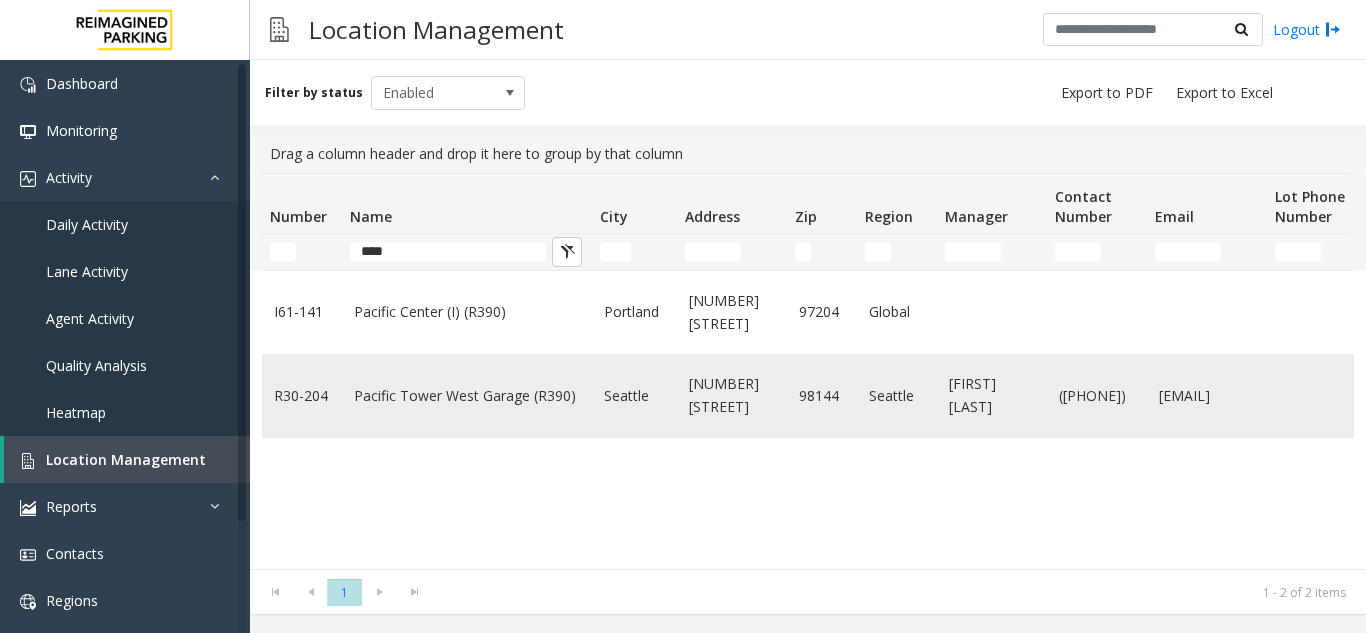 click on "Pacific Tower West Garage (R390)" 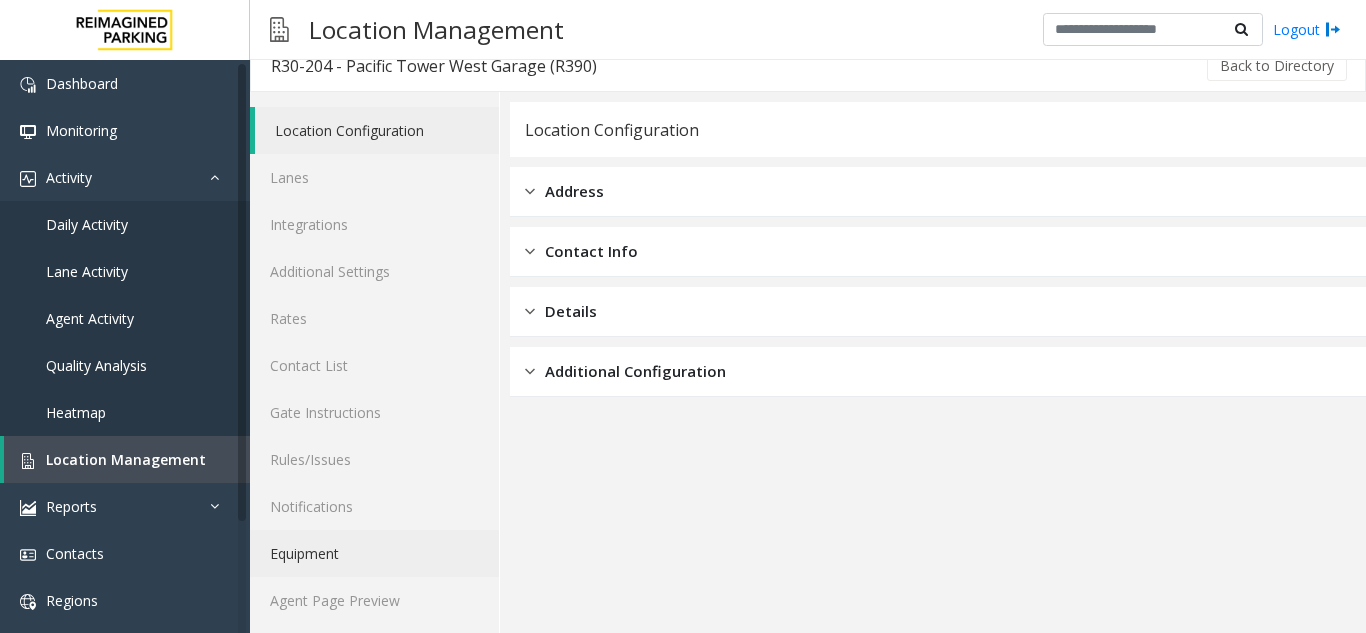 scroll, scrollTop: 26, scrollLeft: 0, axis: vertical 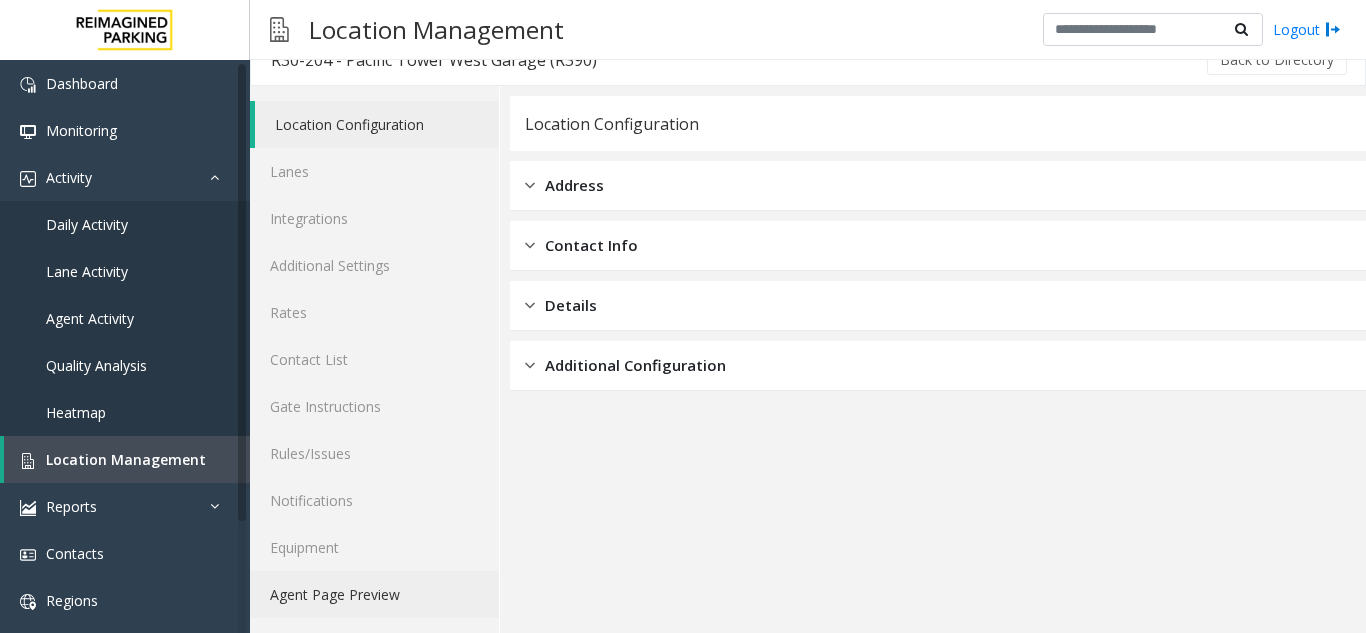 click on "Agent Page Preview" 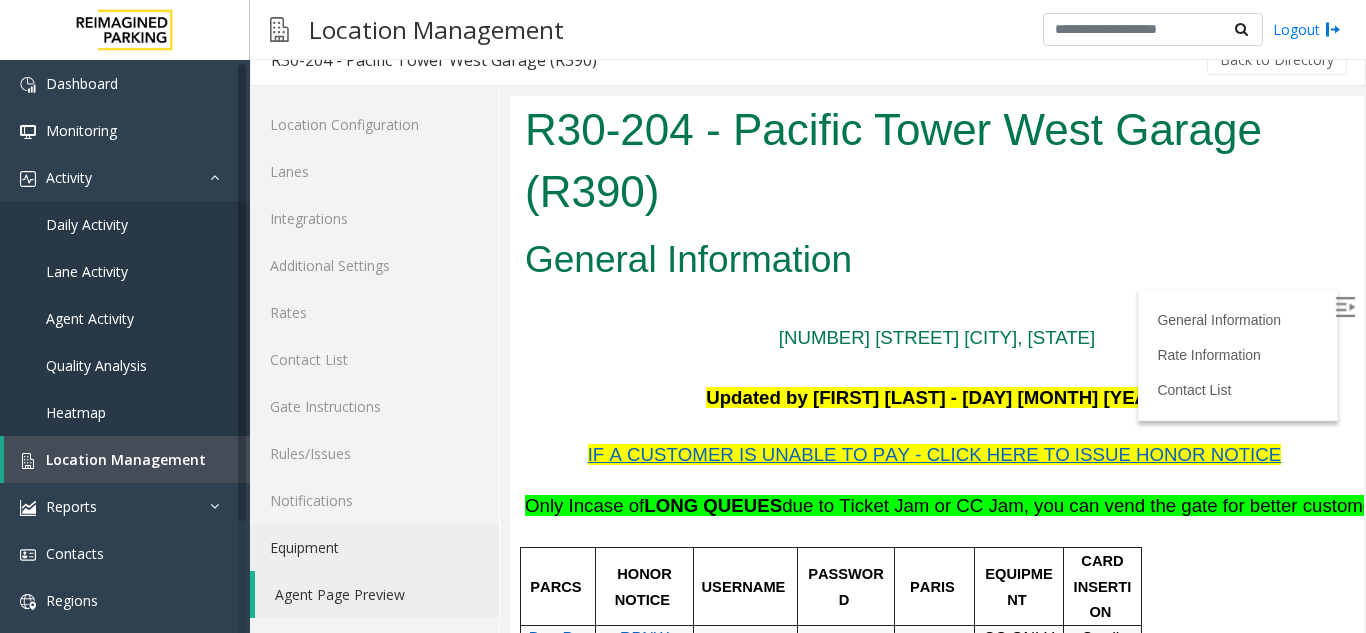 scroll, scrollTop: 0, scrollLeft: 0, axis: both 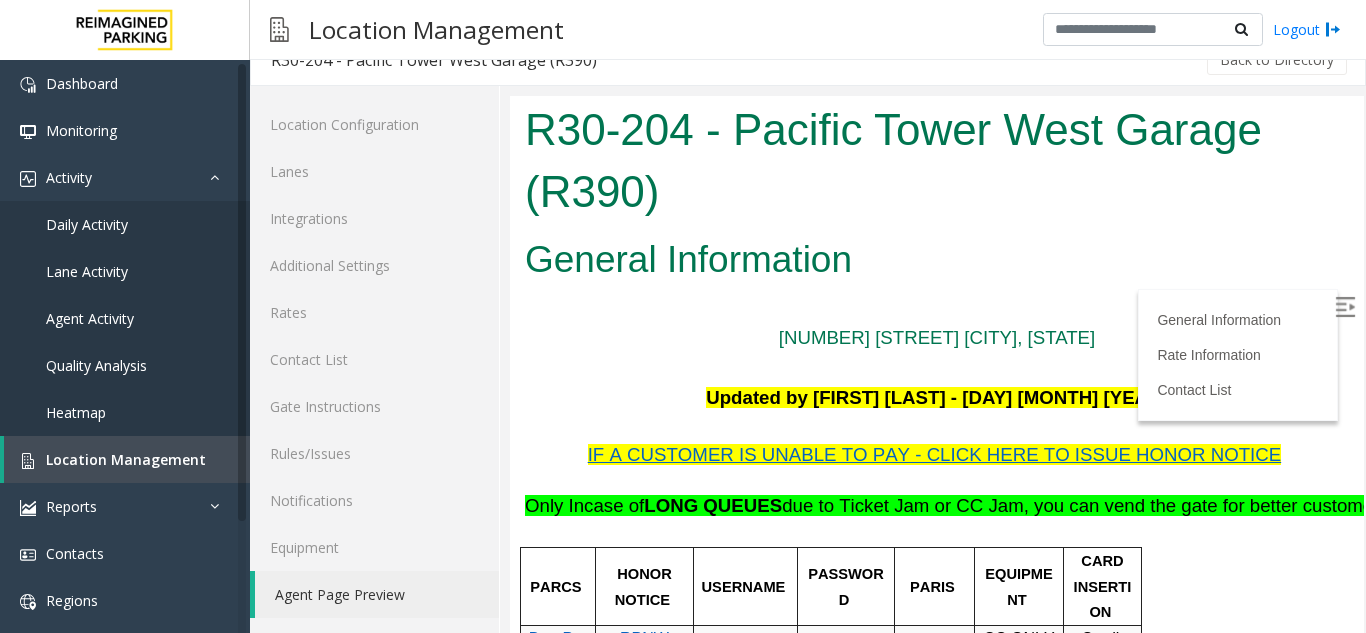 click at bounding box center [1347, 310] 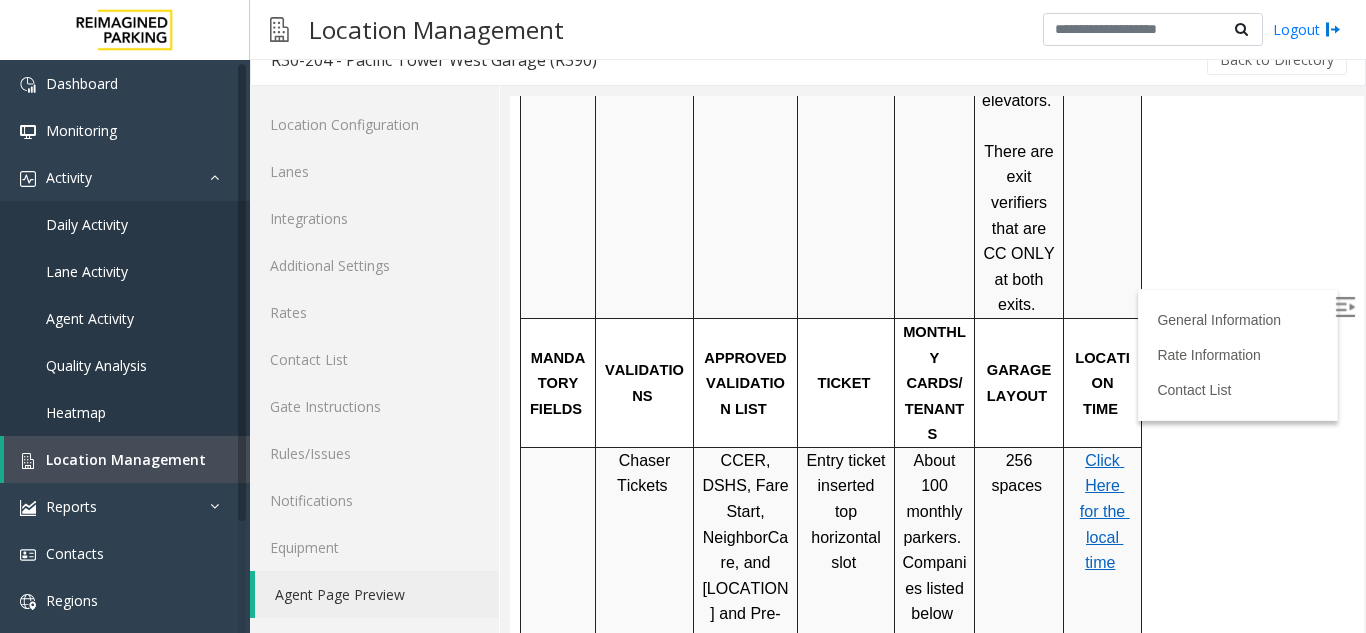 scroll, scrollTop: 1000, scrollLeft: 0, axis: vertical 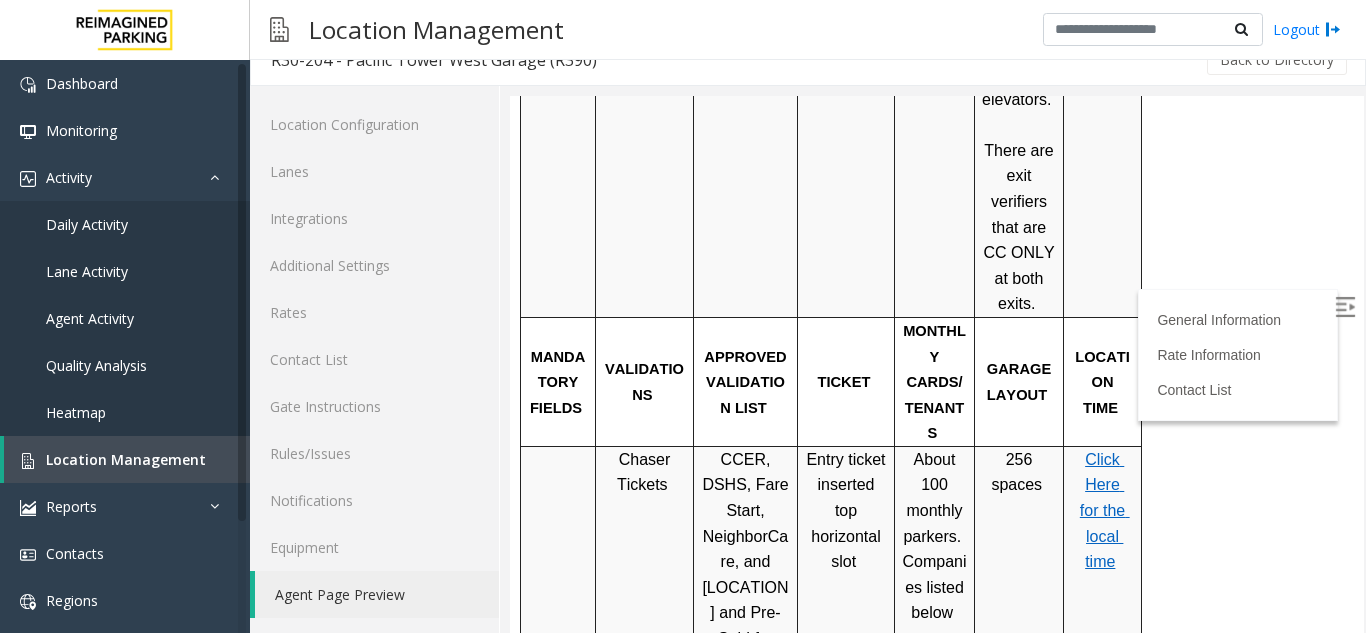 click on "Click Here for the local time" at bounding box center (1105, 510) 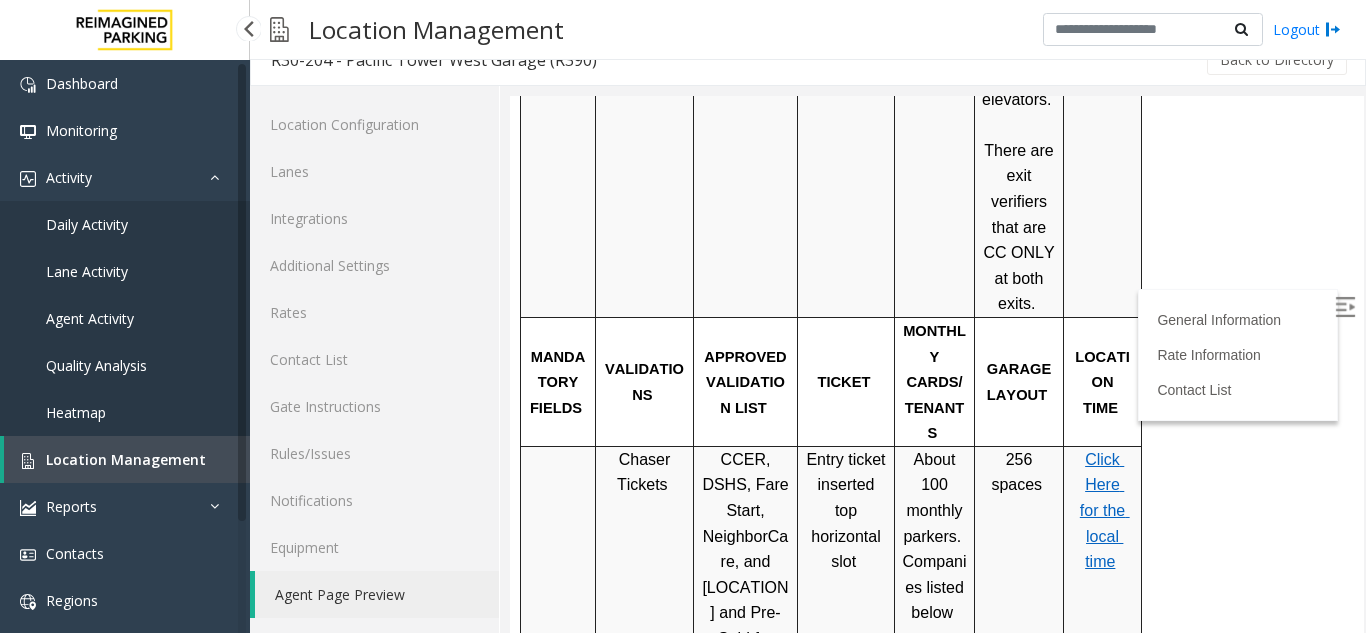 click on "Agent Activity" at bounding box center [90, 318] 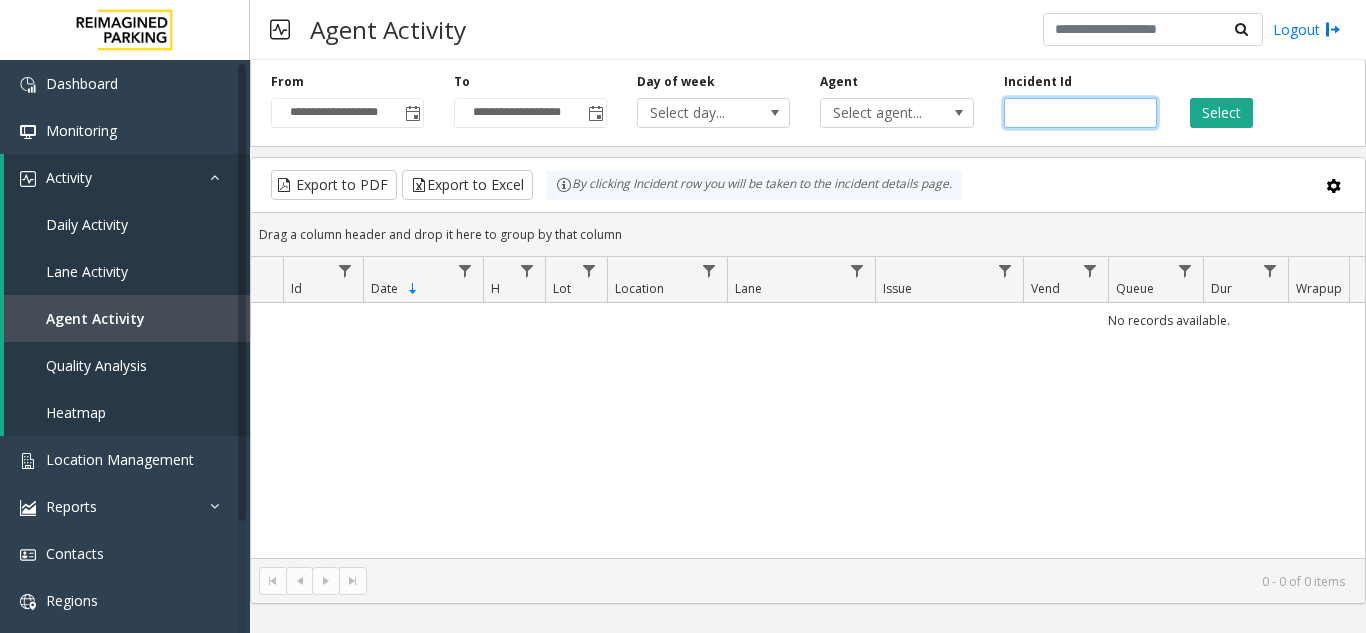 click 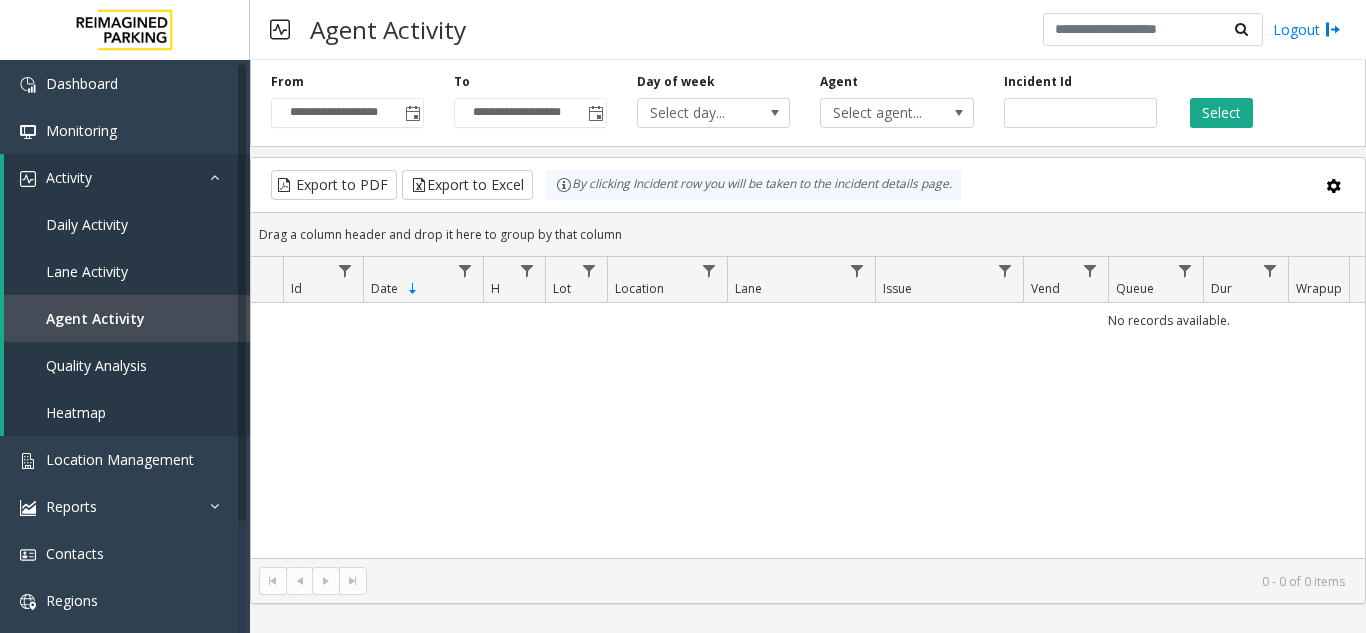 click on "Select" 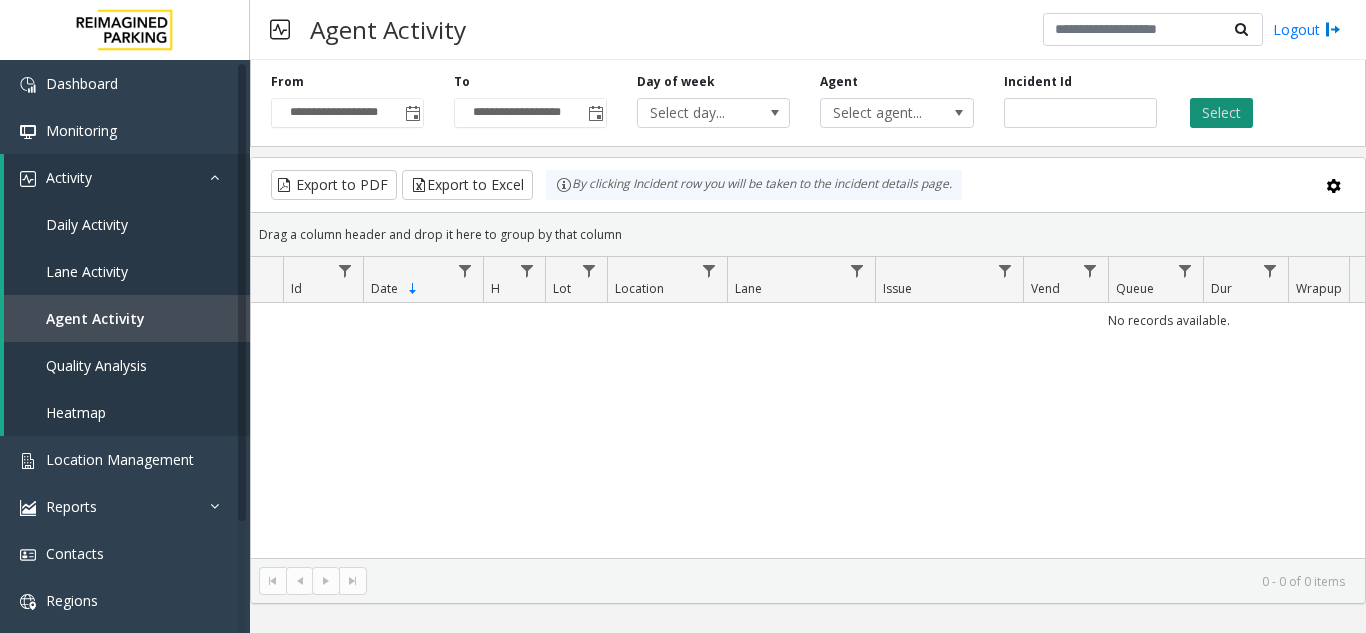 click on "Select" 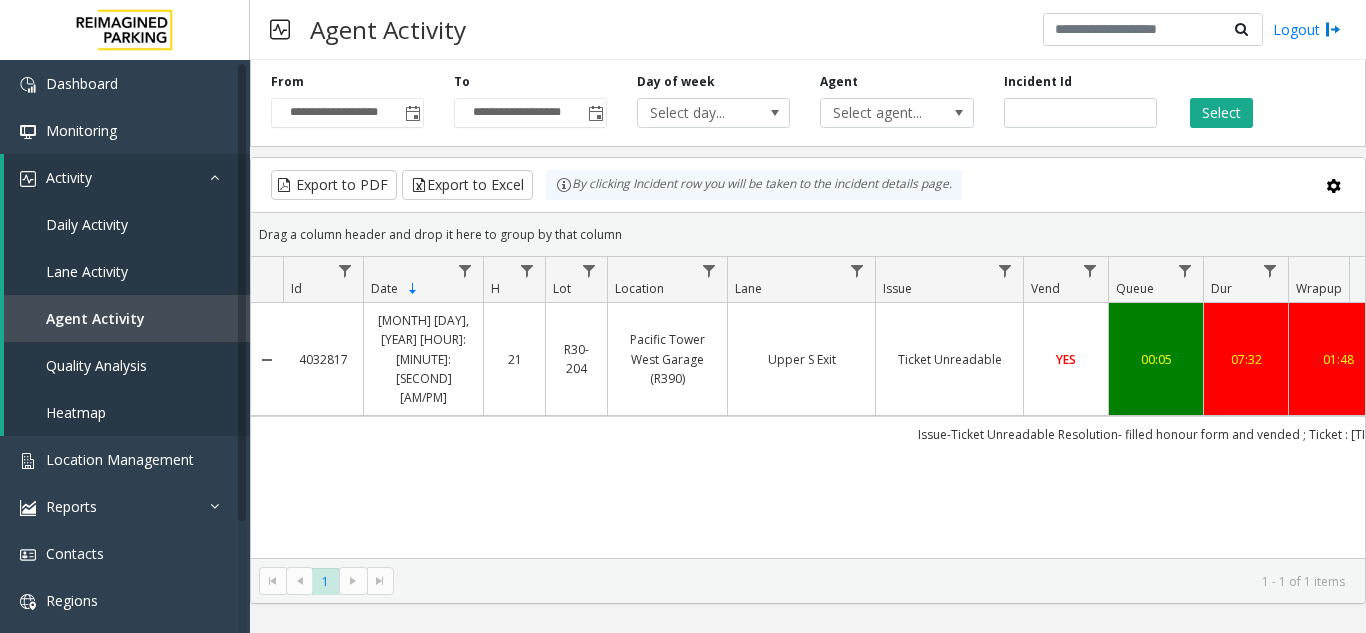 scroll, scrollTop: 0, scrollLeft: 377, axis: horizontal 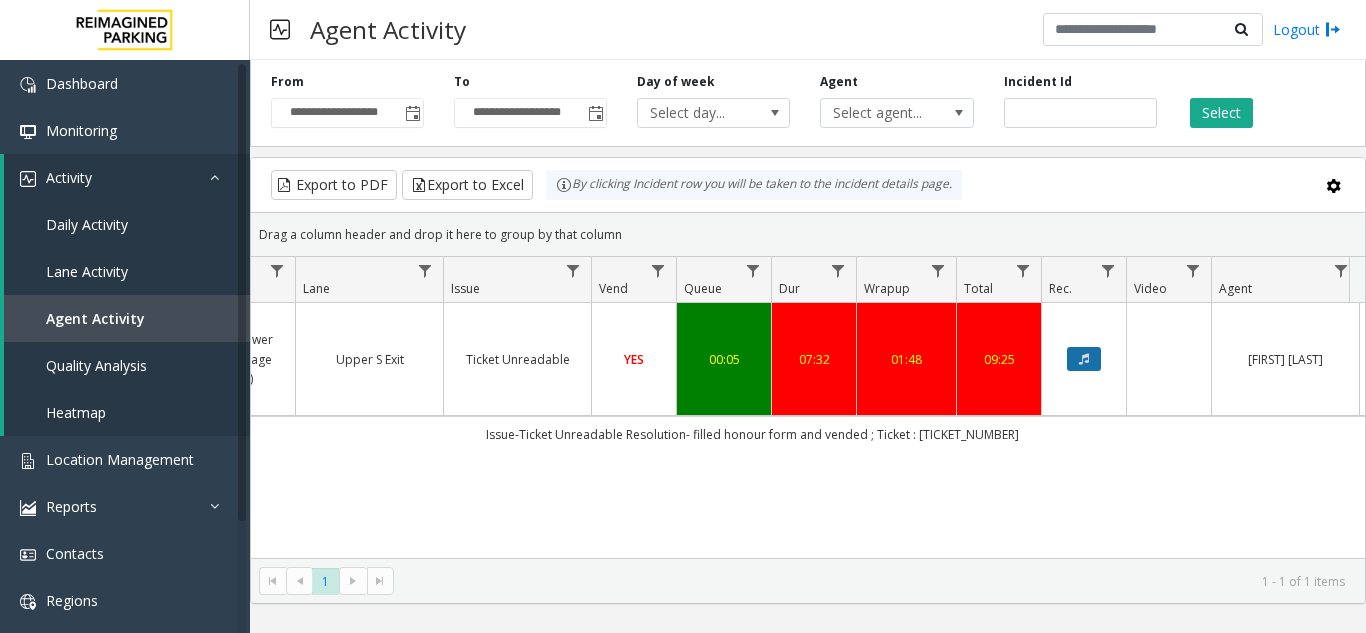 click 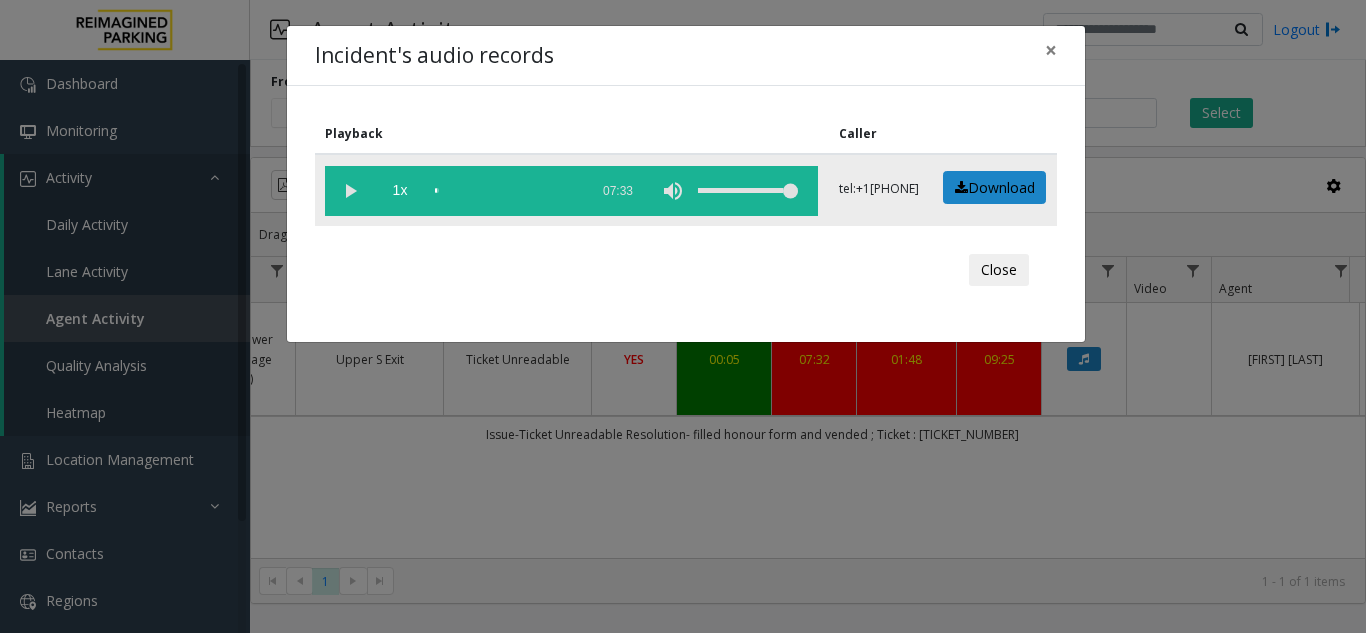 click 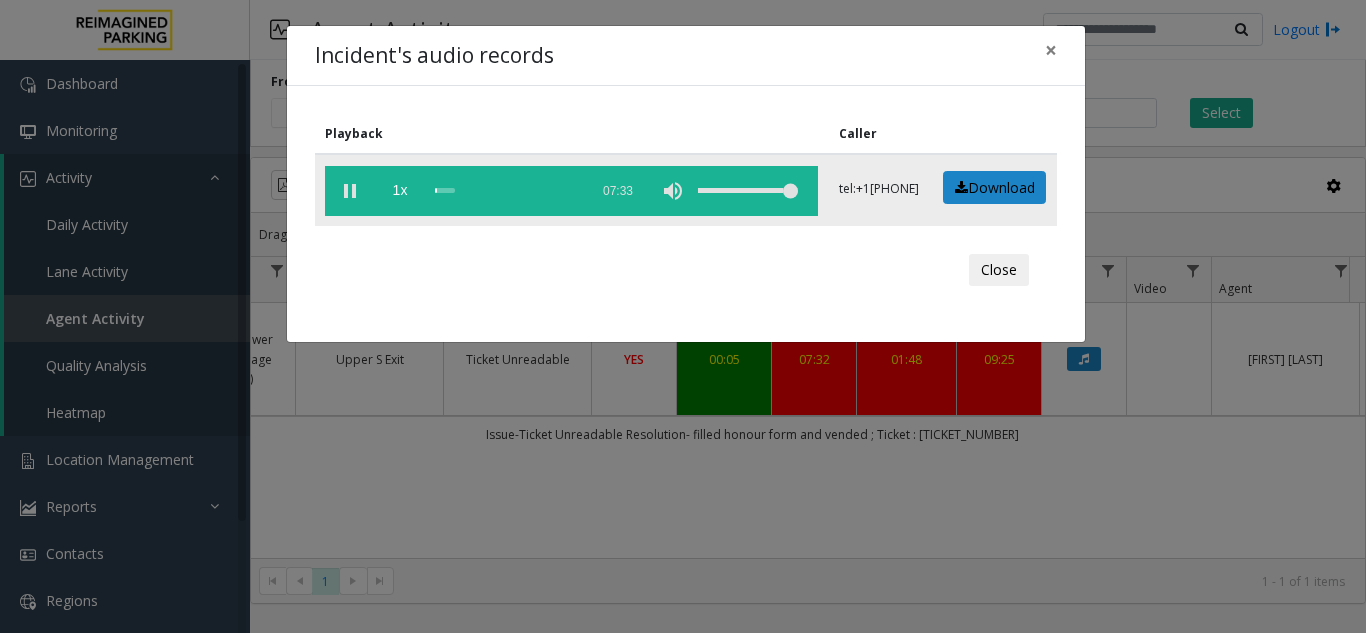 click 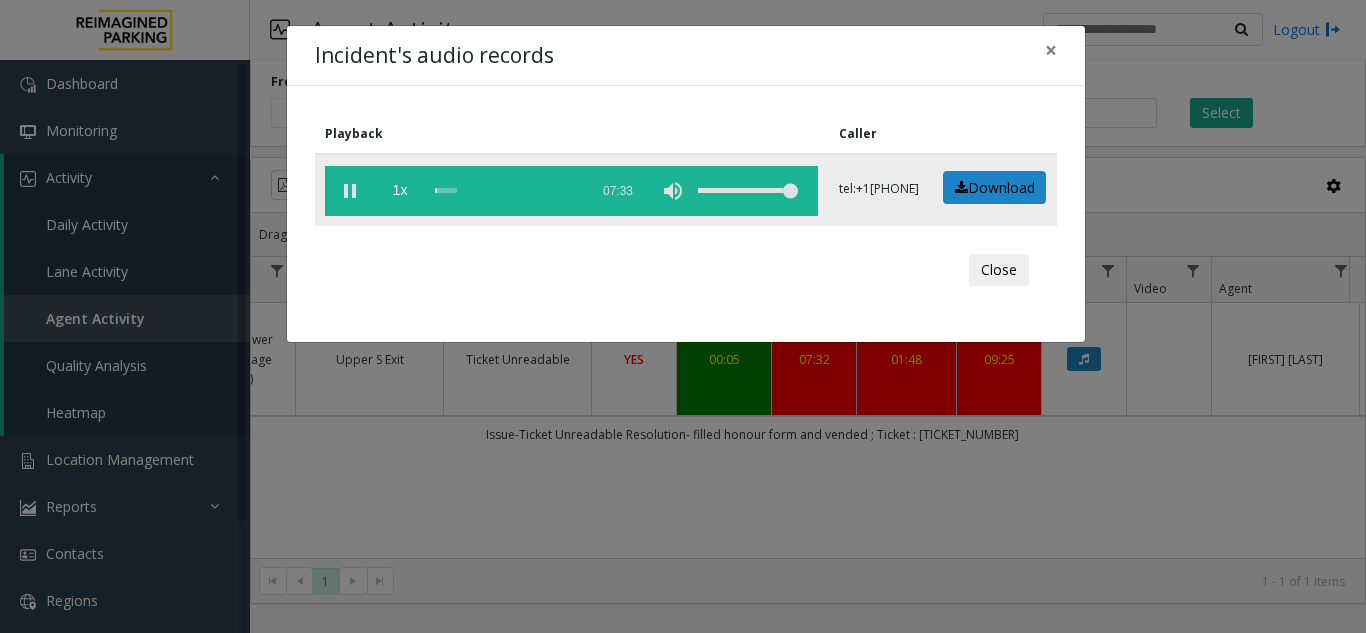 click 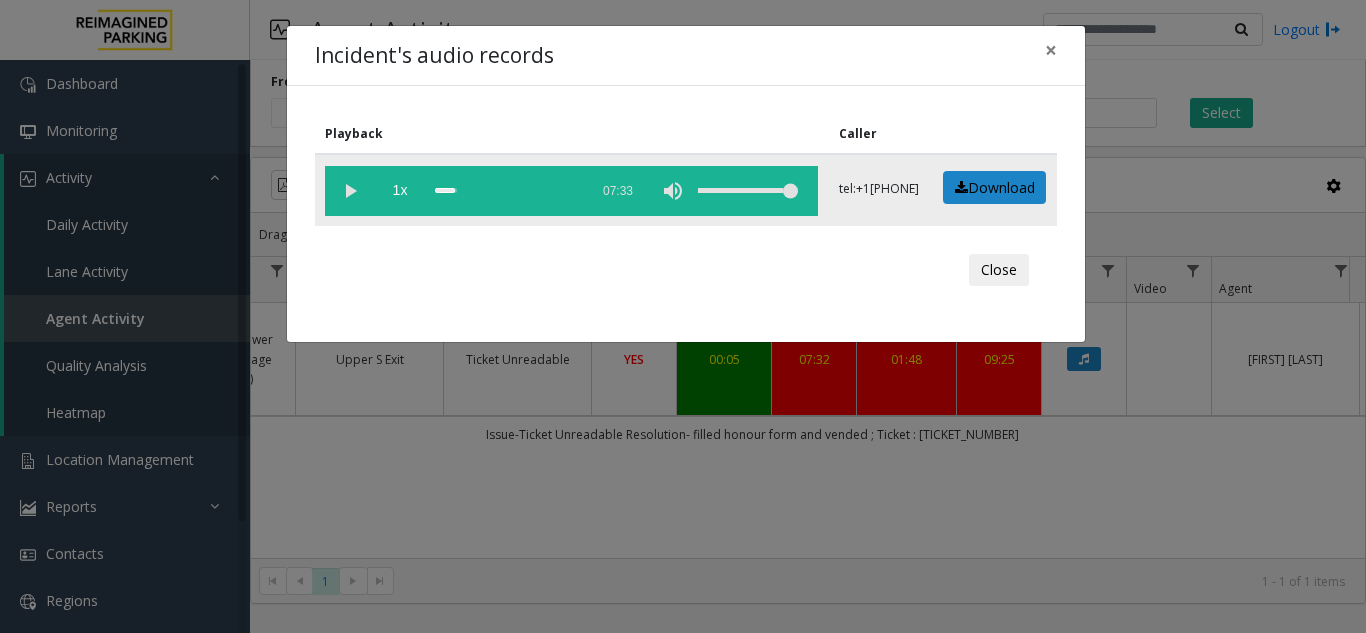 click 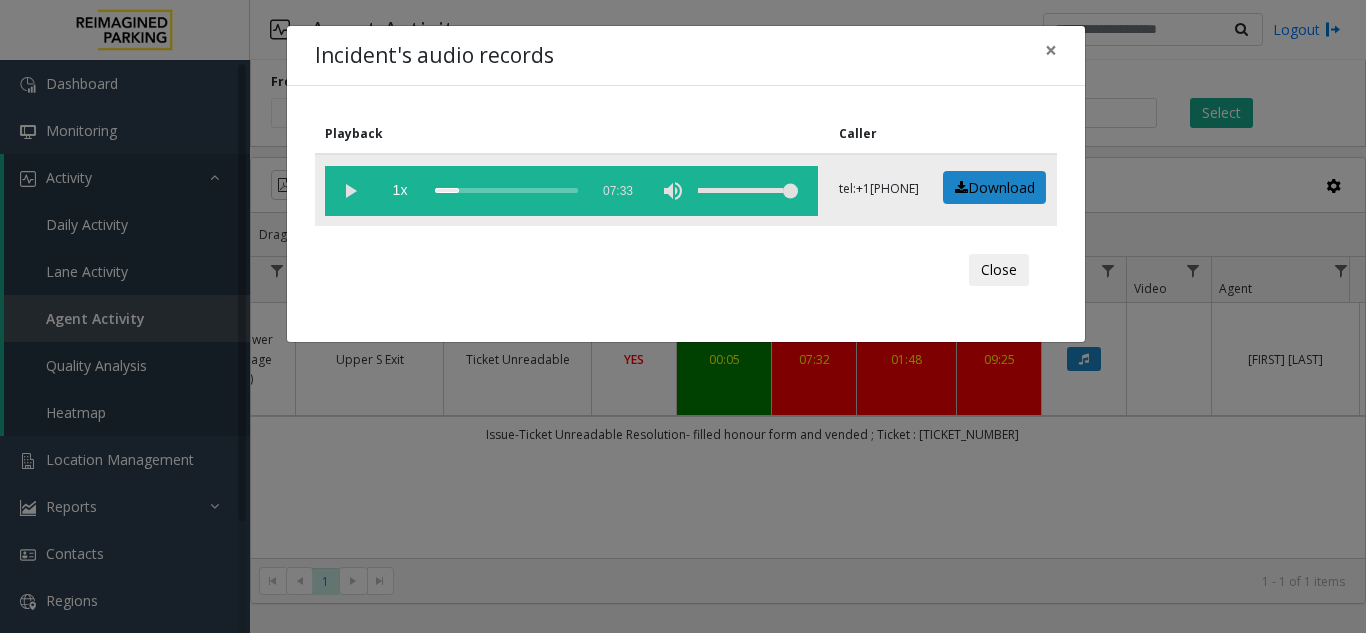 click 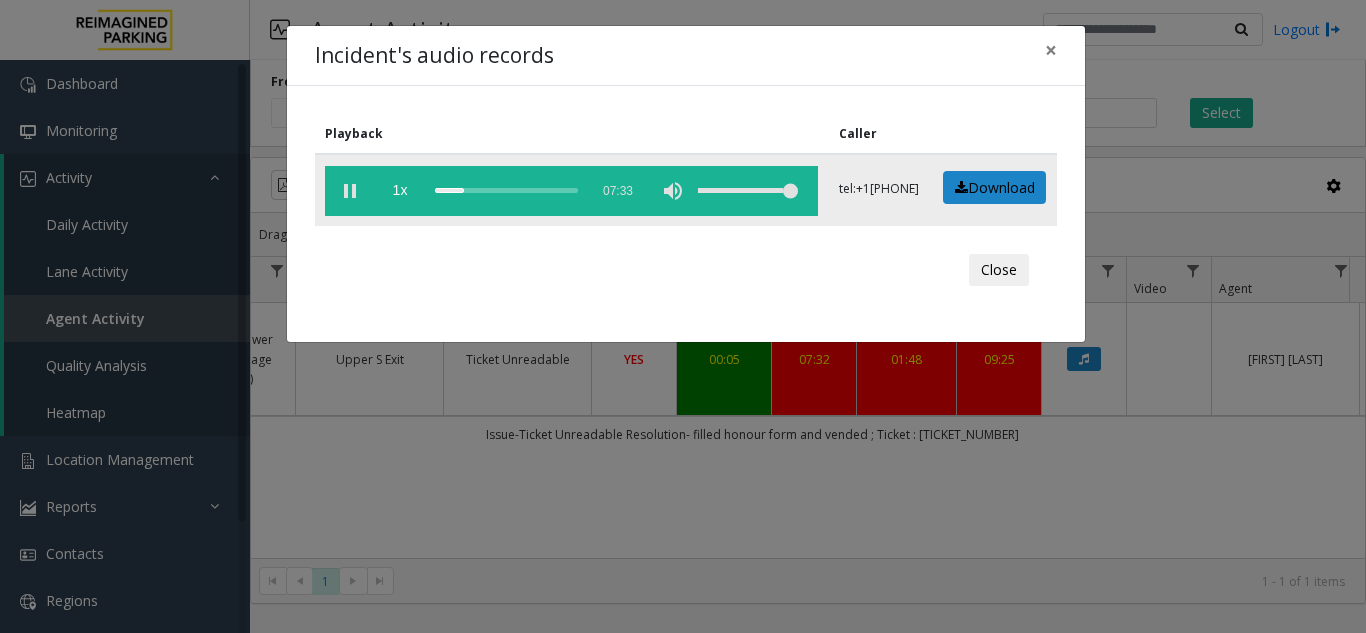click 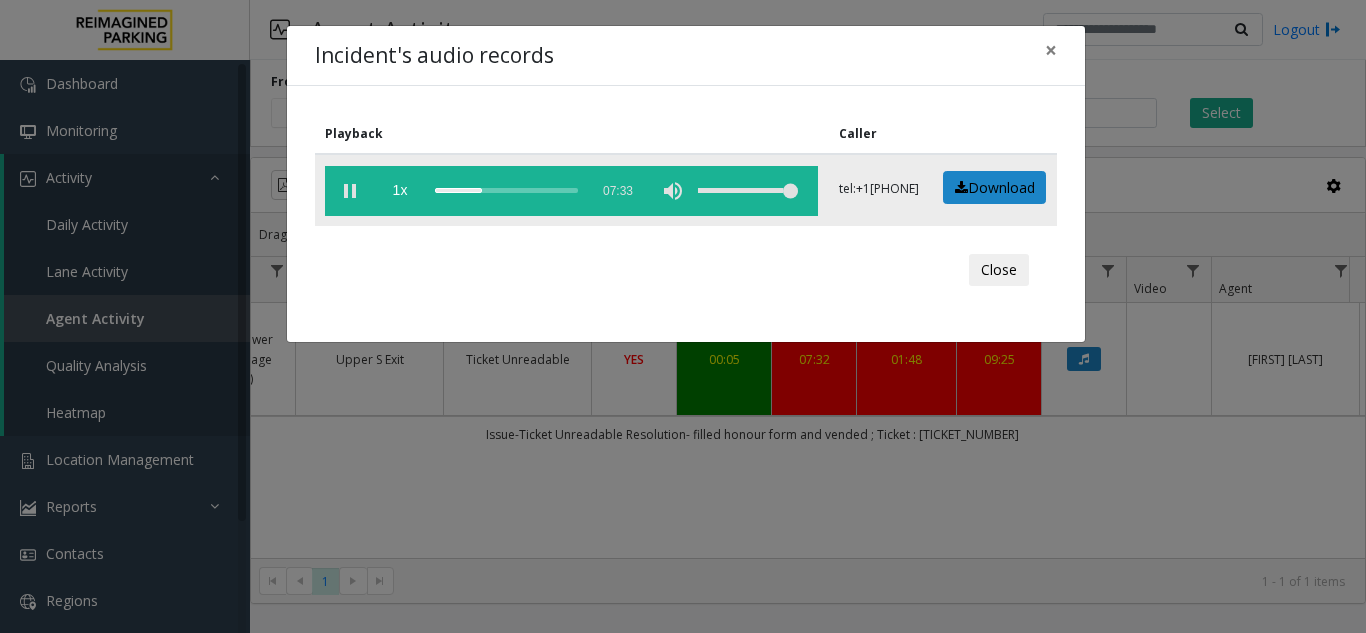 click 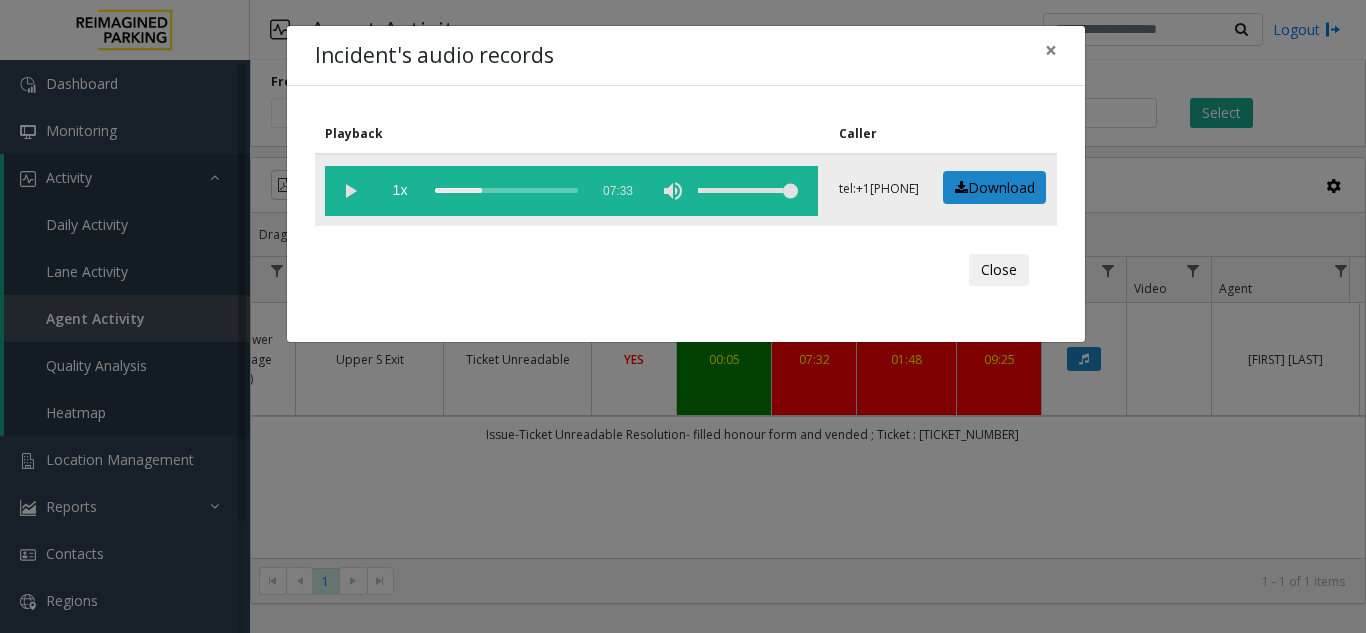 click 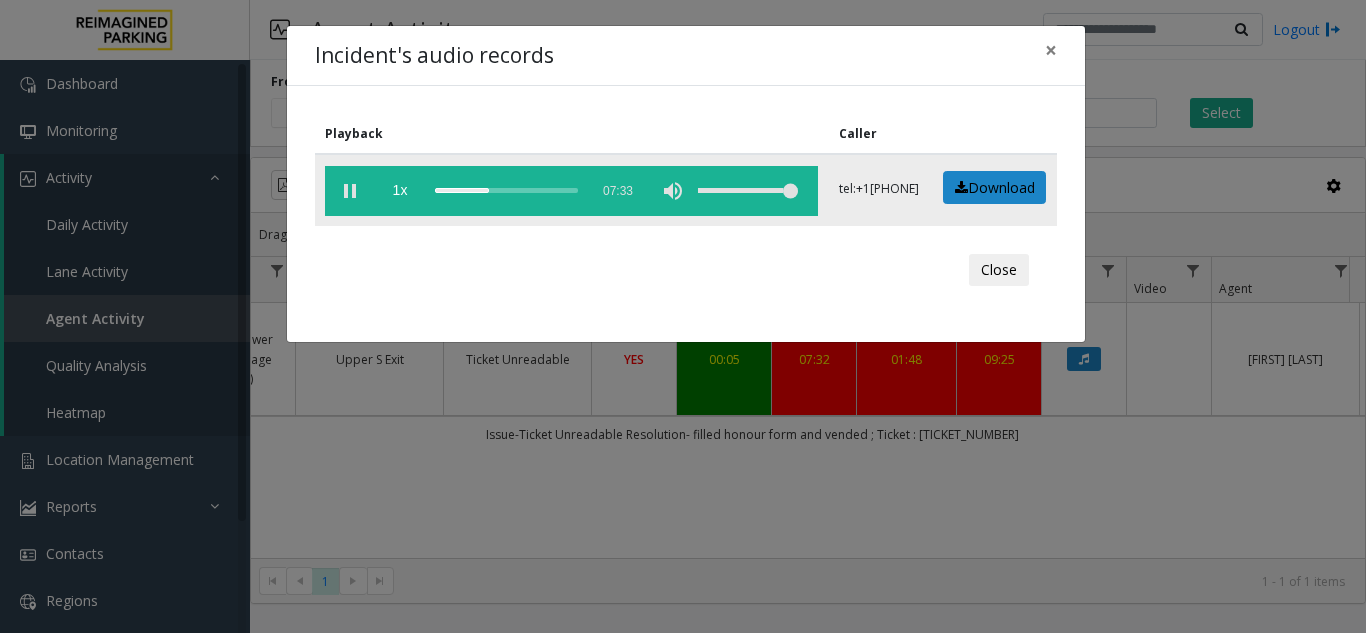 click 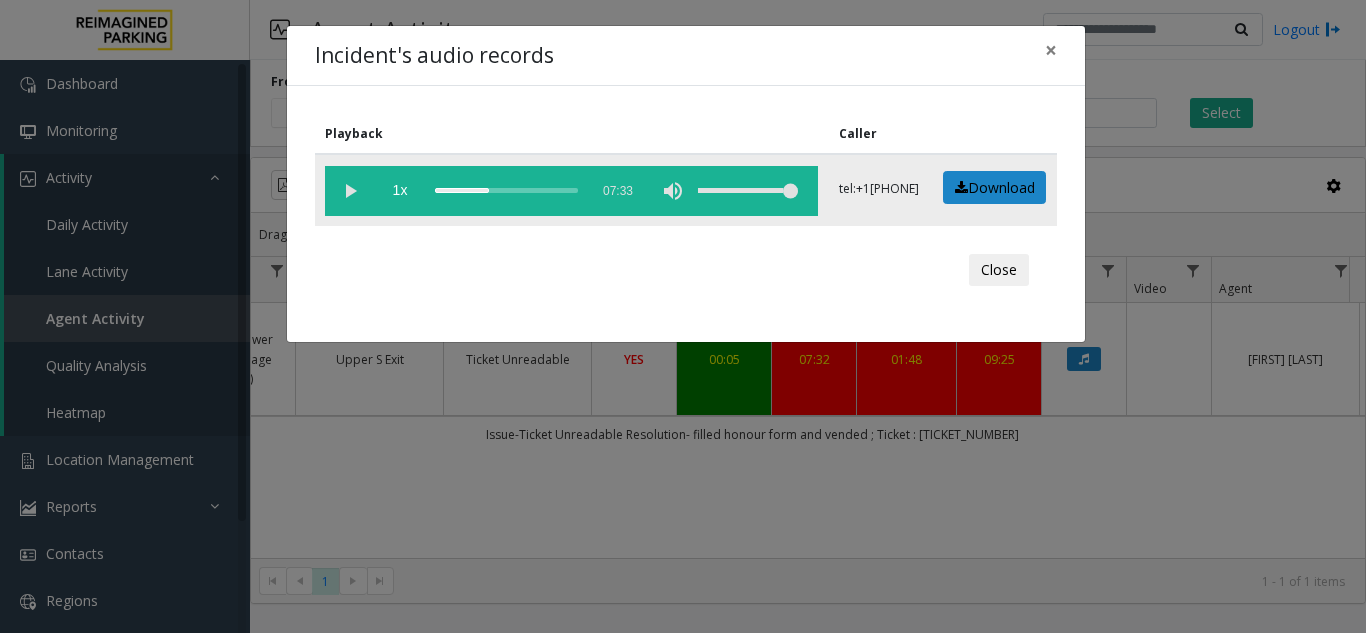click 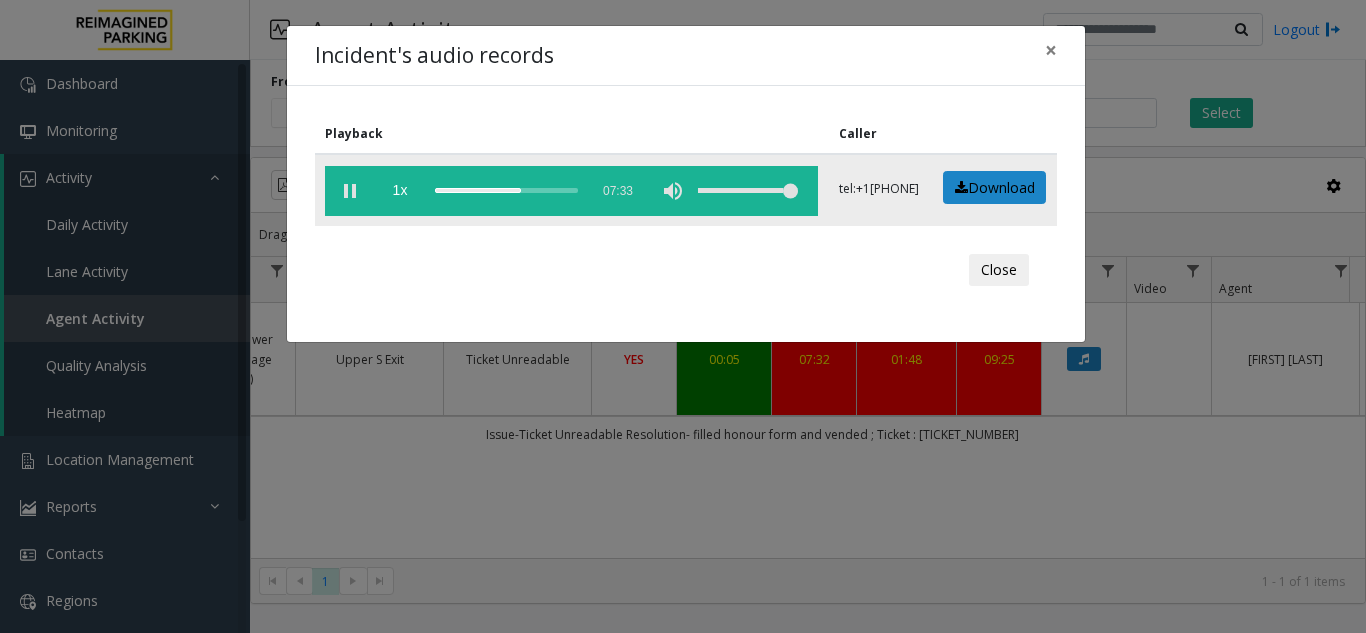 click 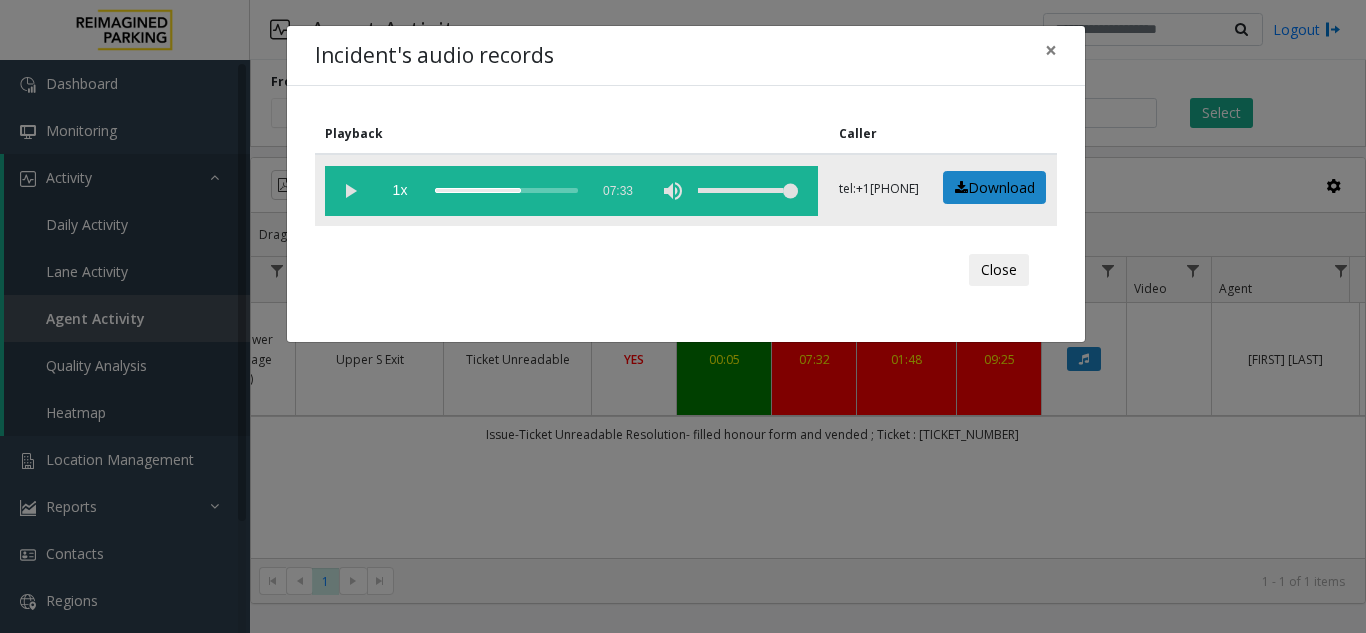 click 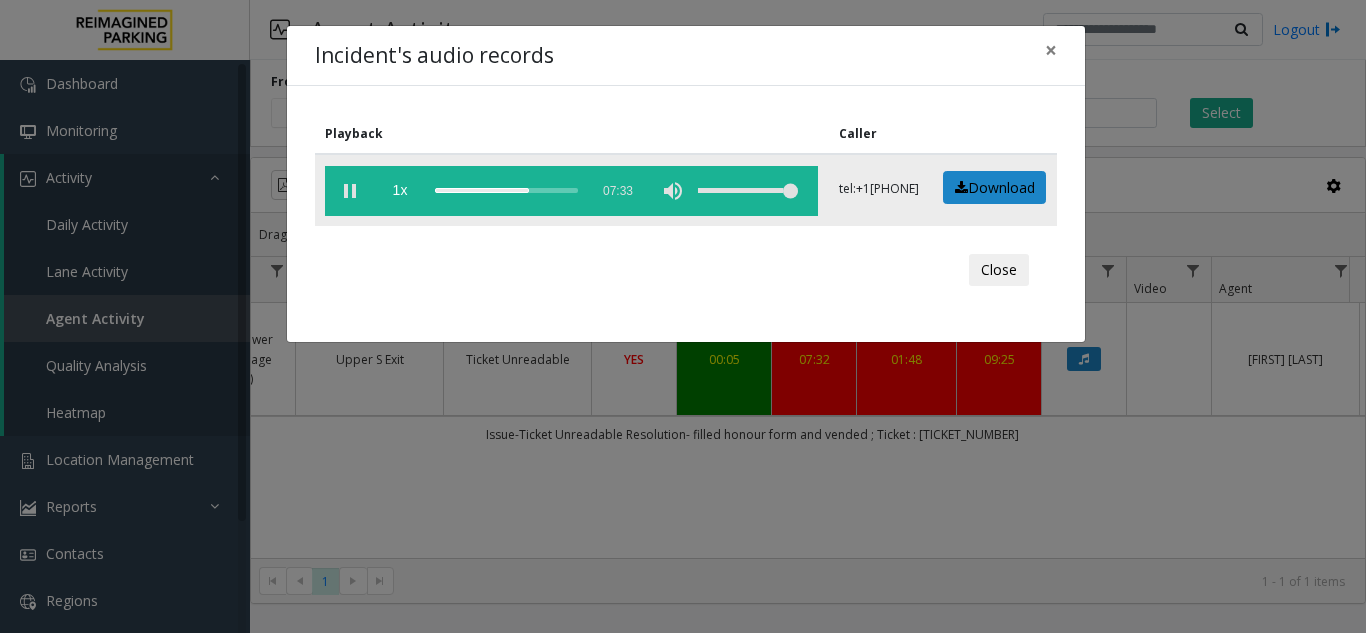 click 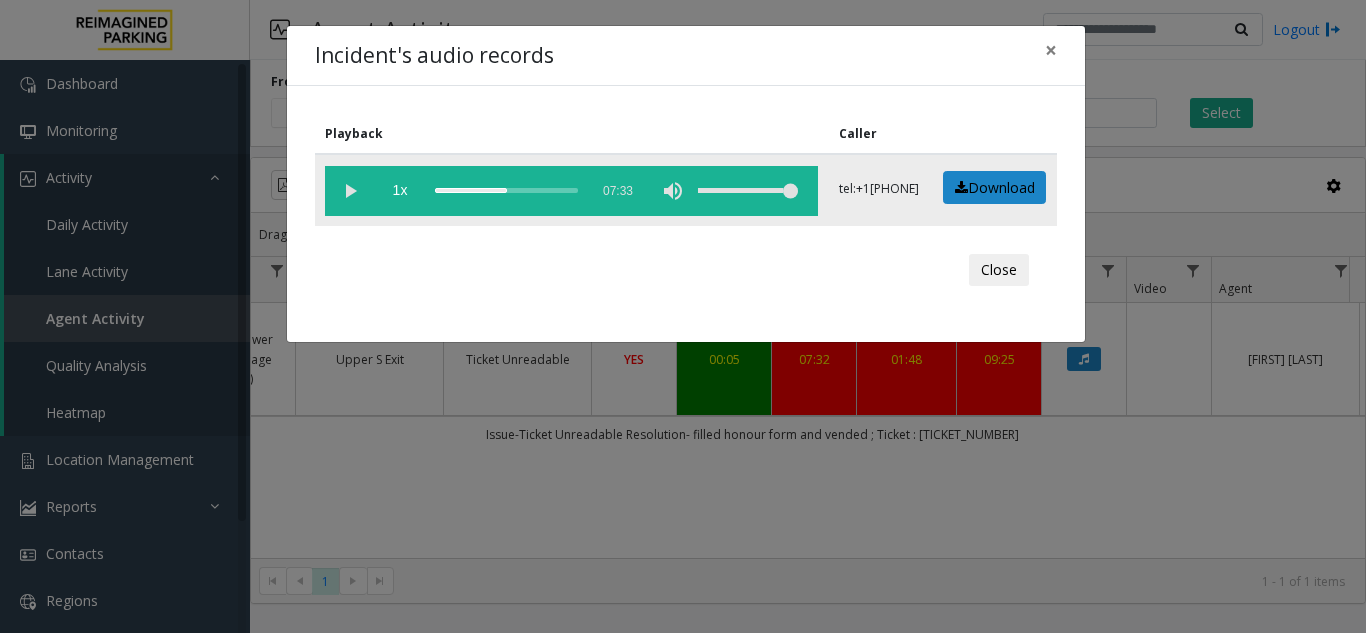 click 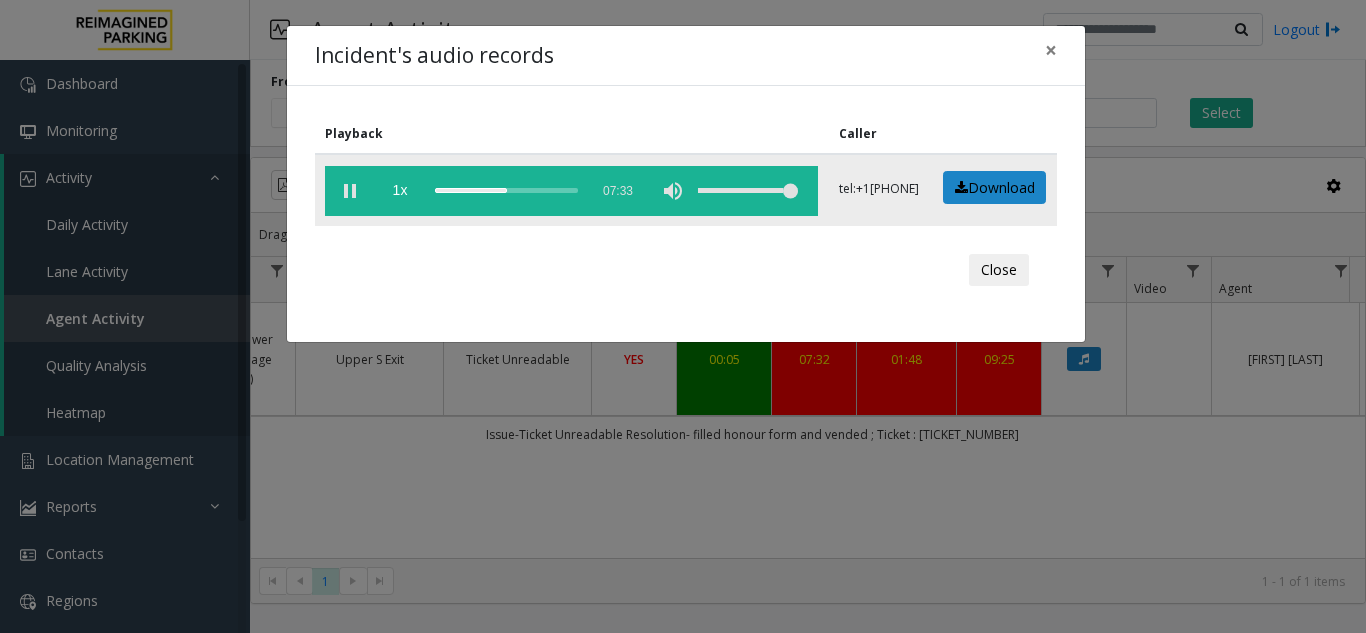 click 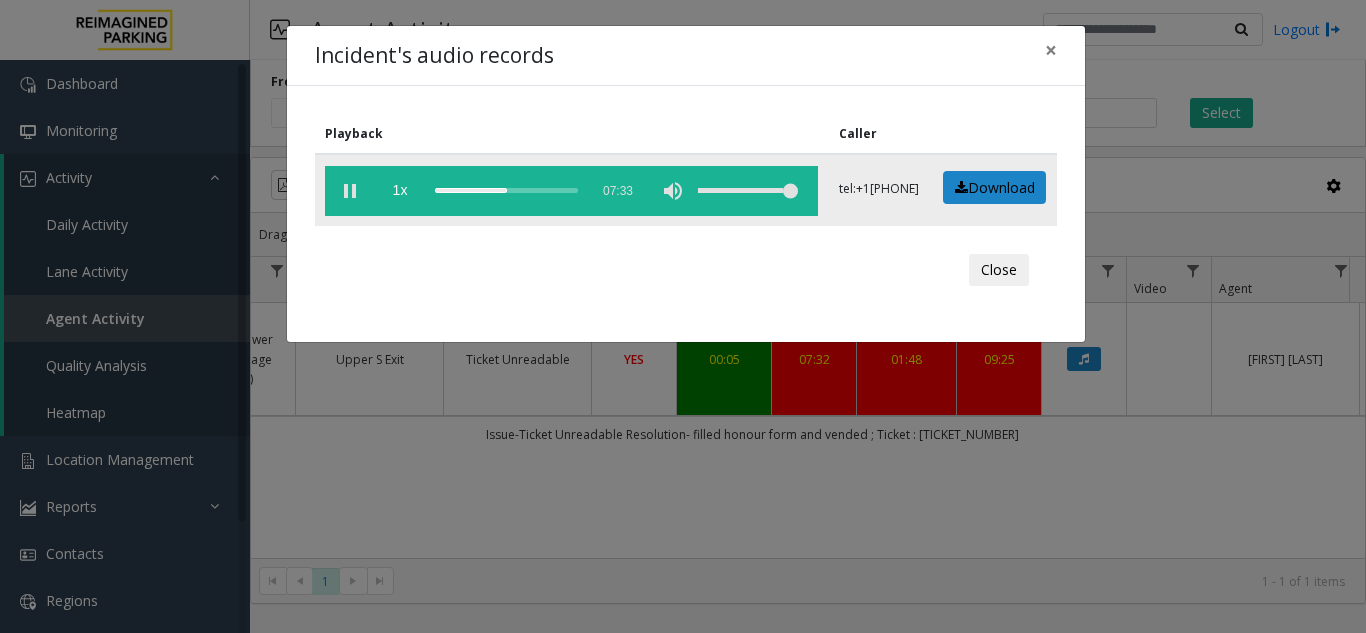 click 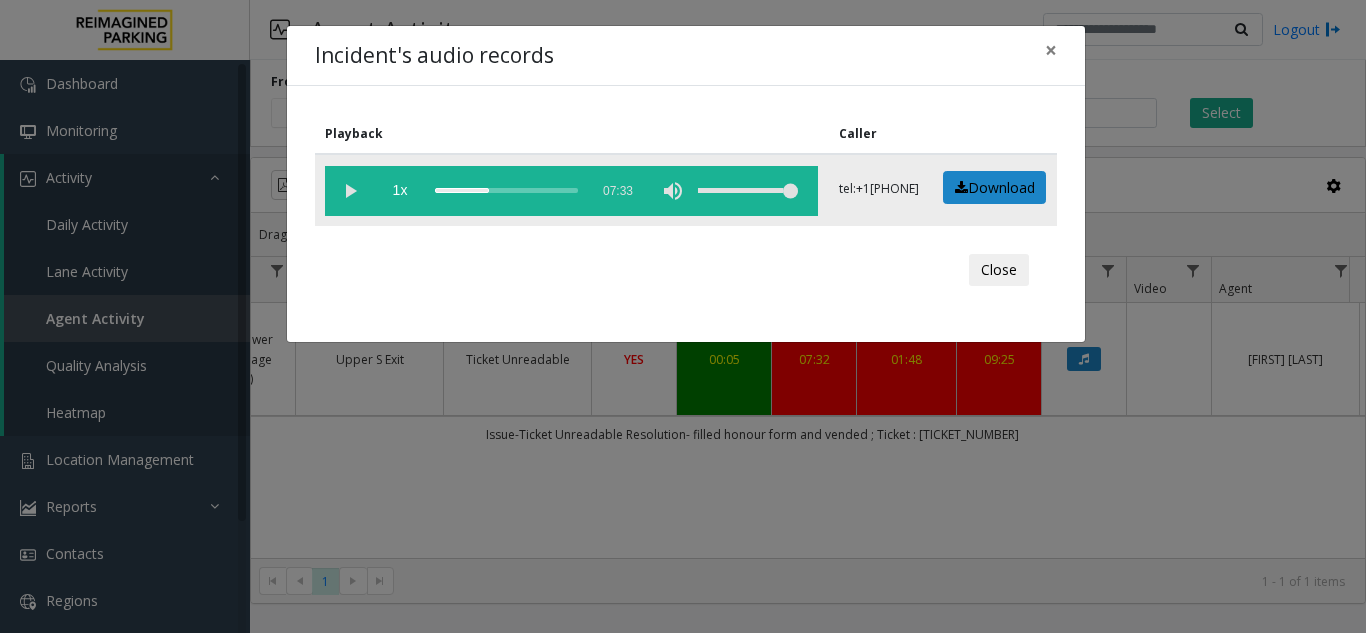 click 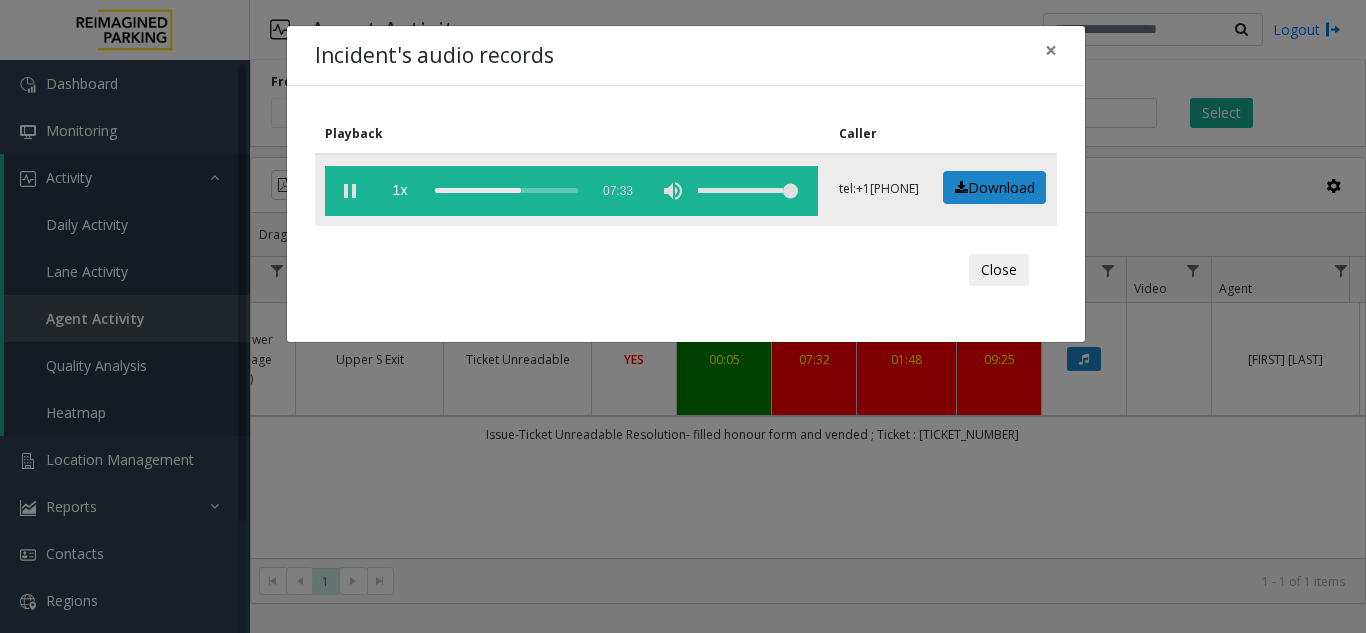 click 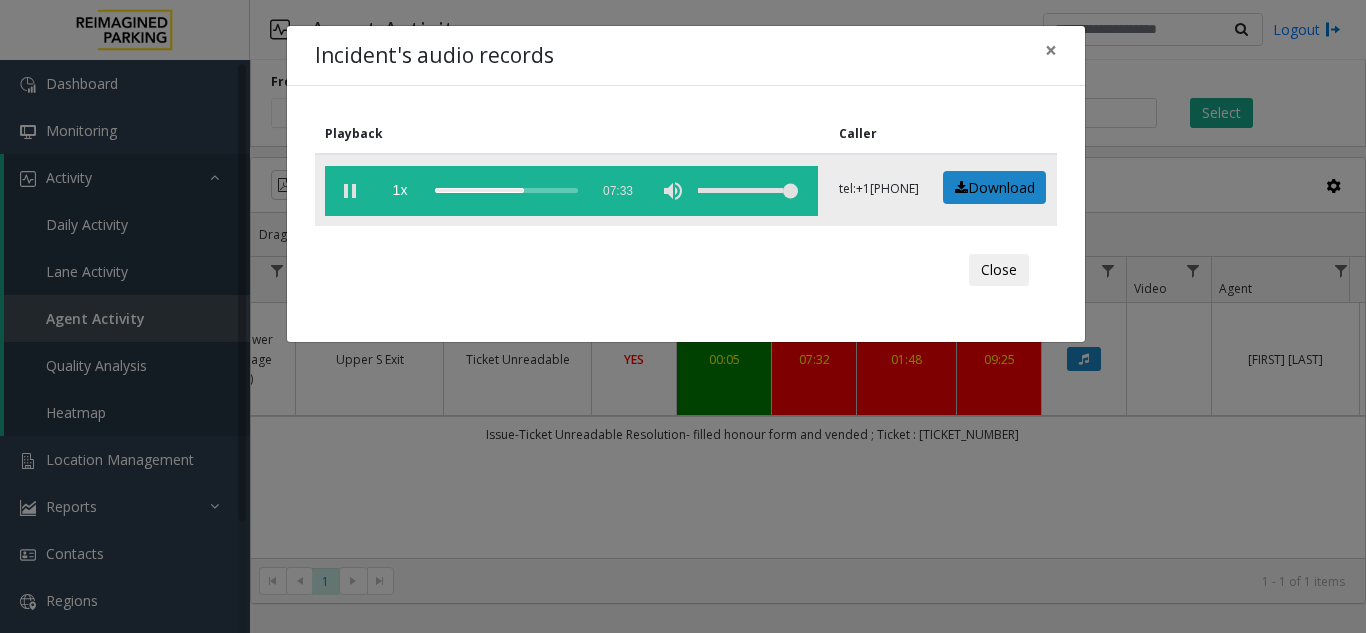 click 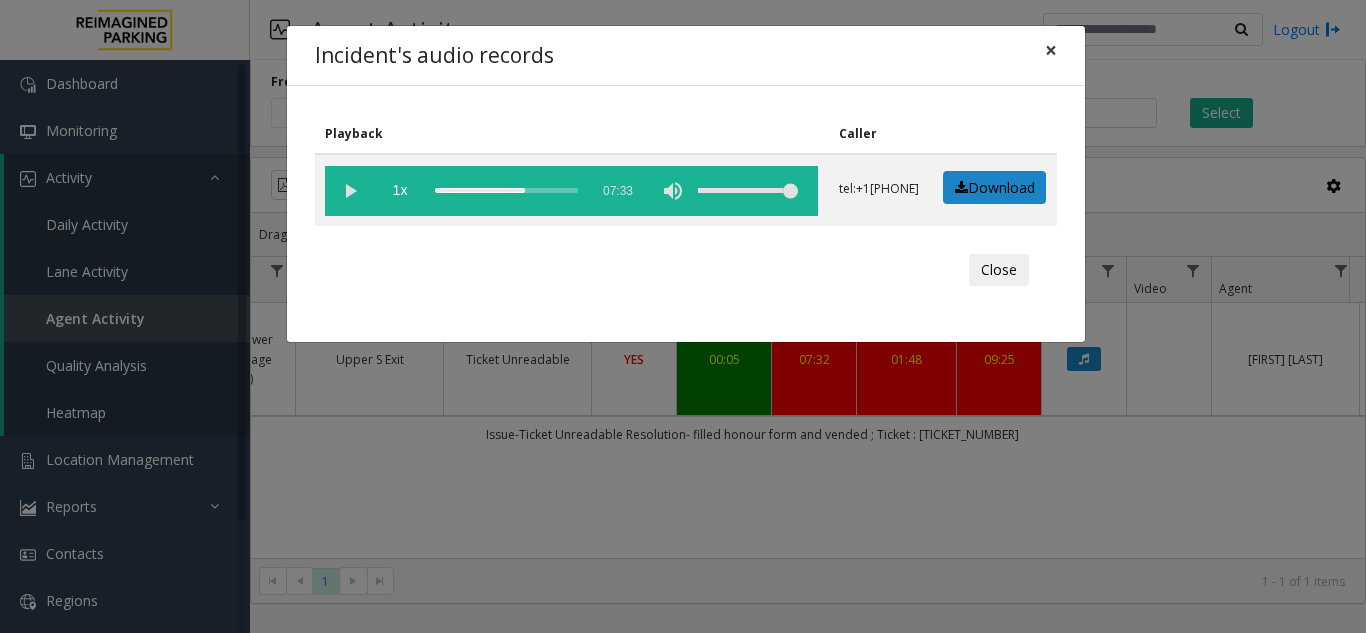 click on "×" 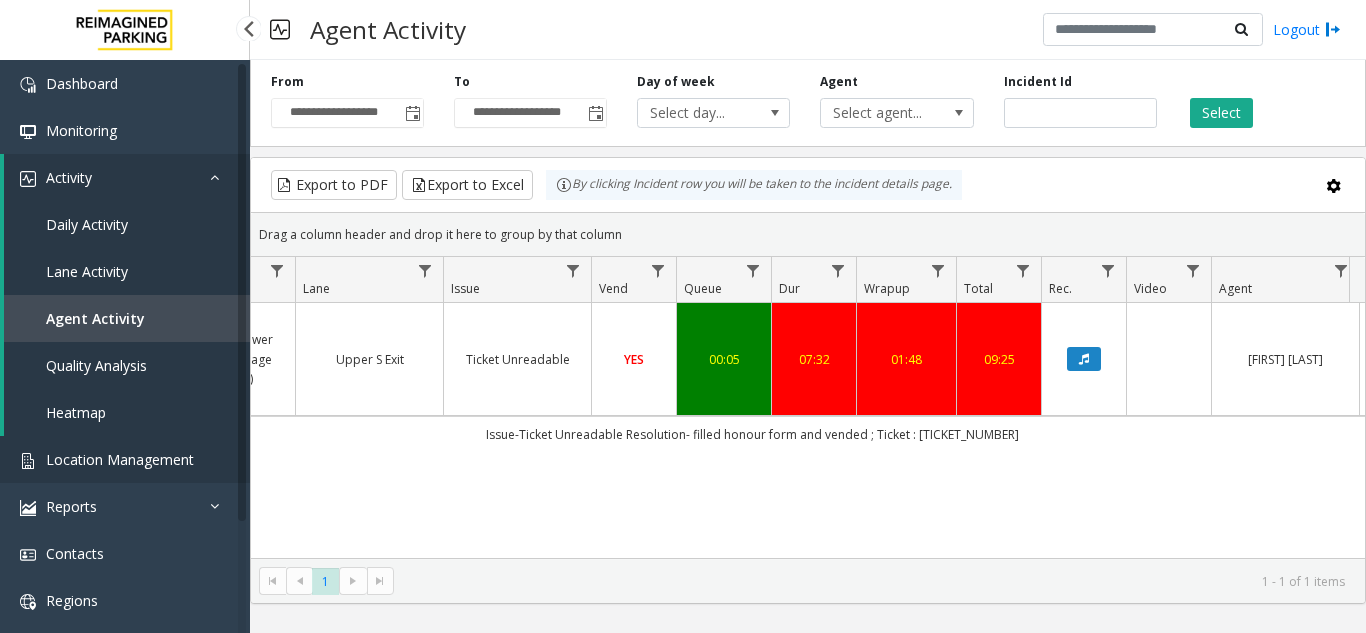 click on "Location Management" at bounding box center [120, 459] 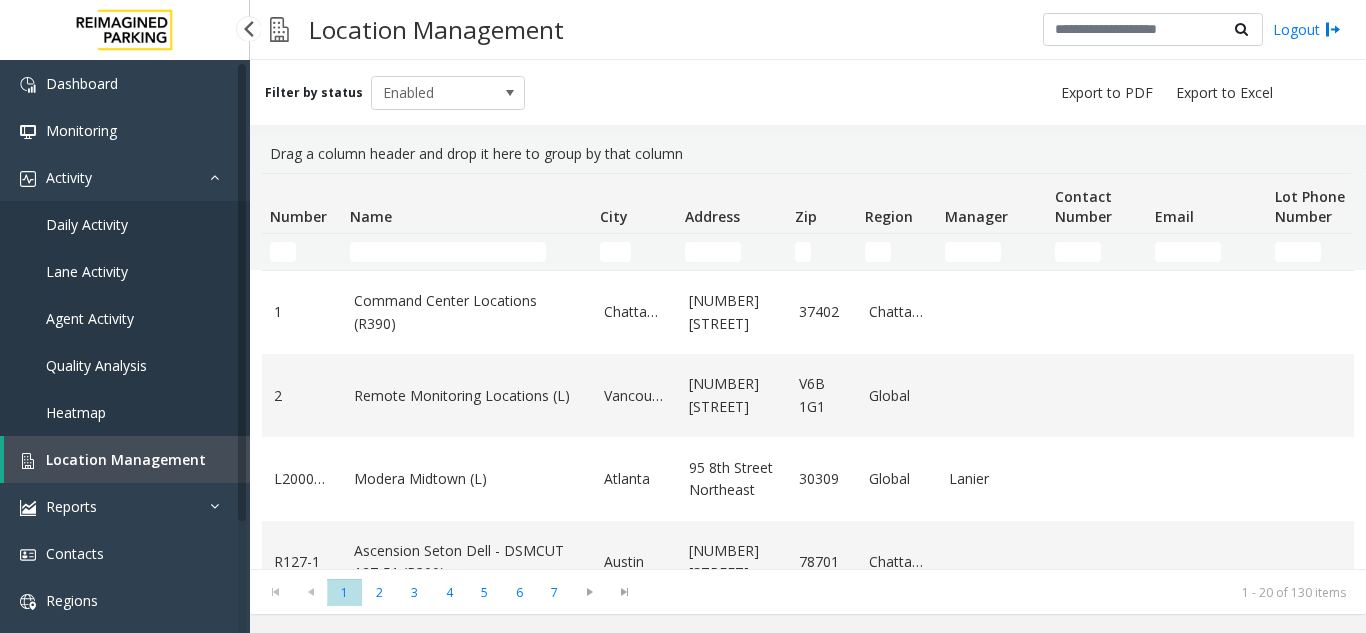 scroll, scrollTop: 0, scrollLeft: 0, axis: both 